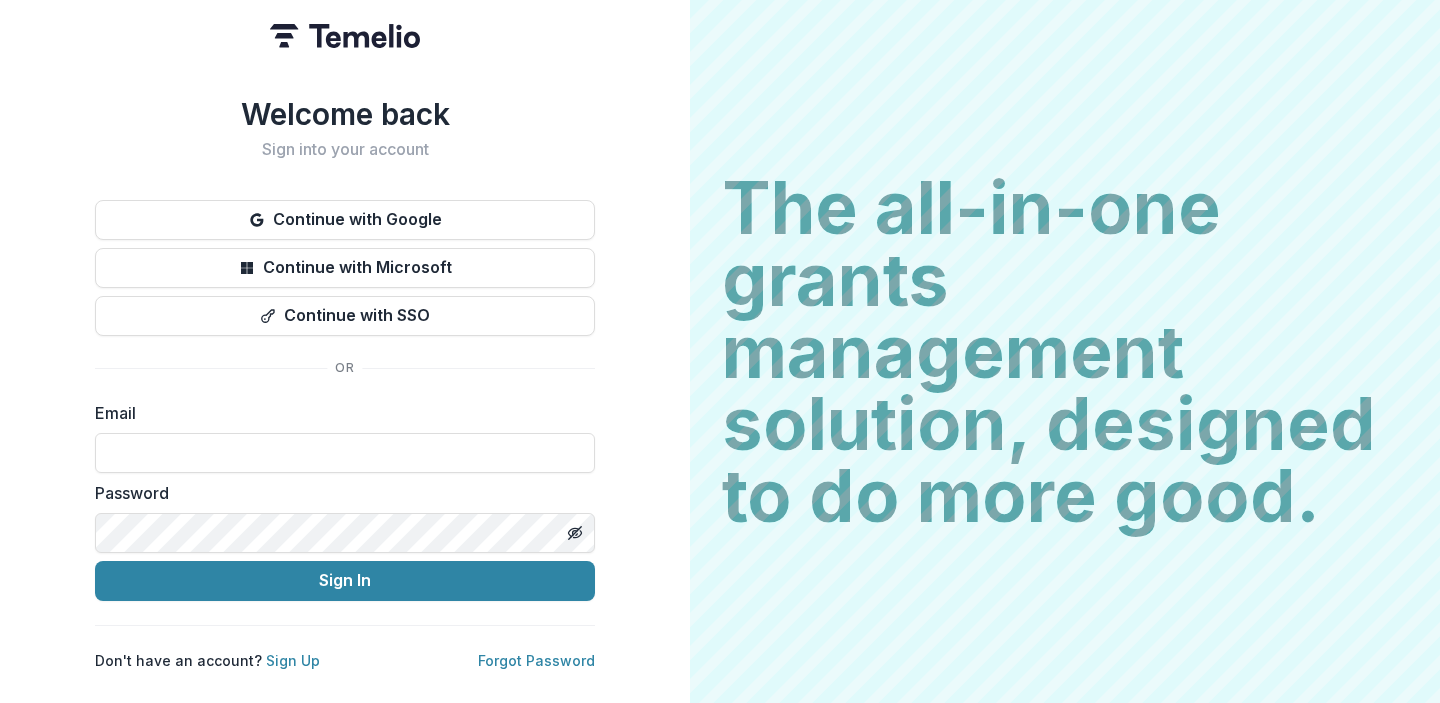 scroll, scrollTop: 0, scrollLeft: 0, axis: both 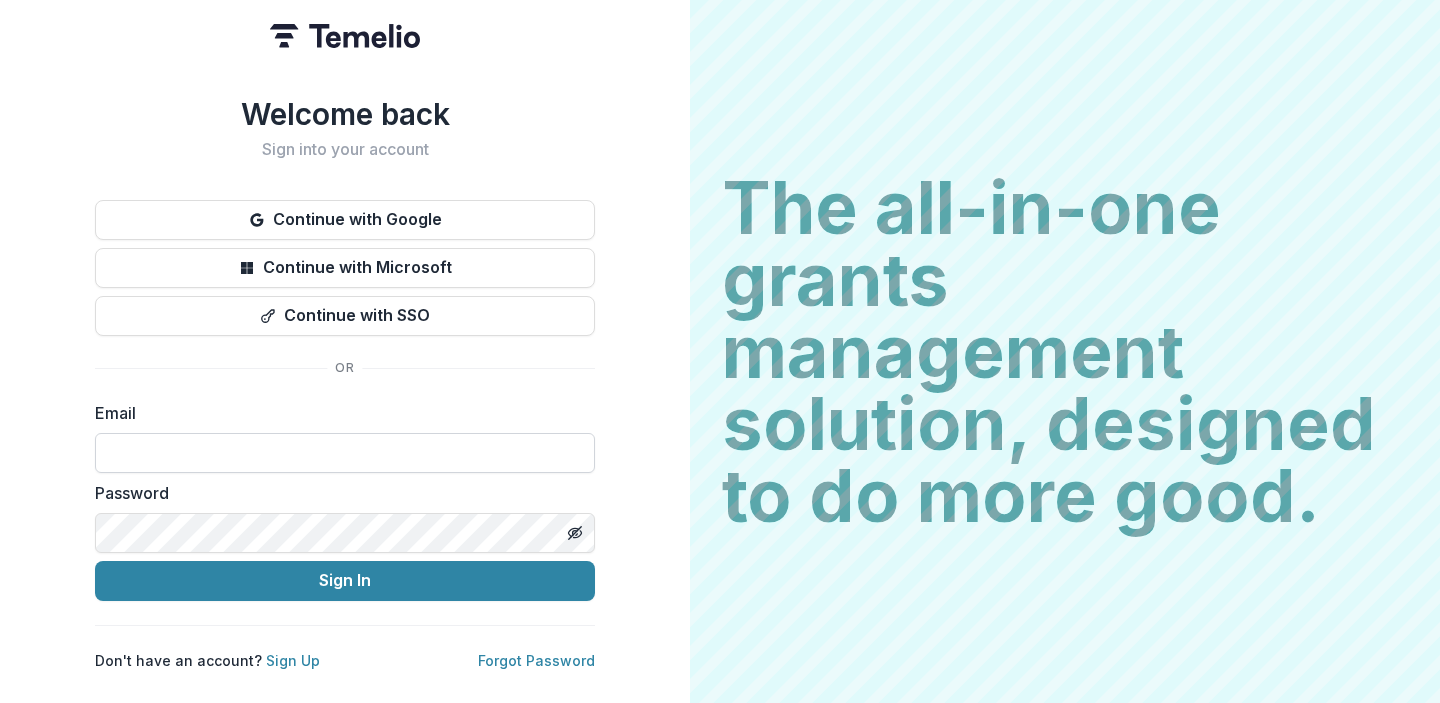 click at bounding box center (345, 453) 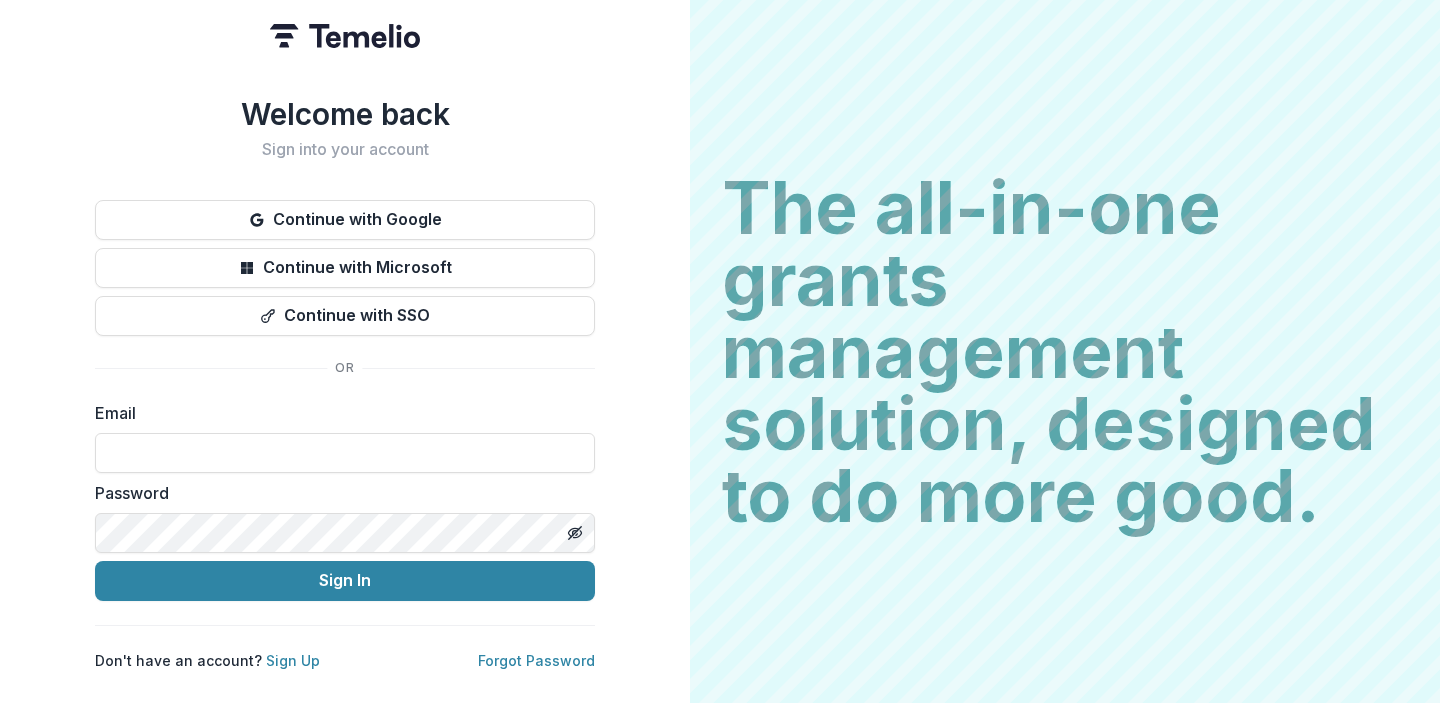 type on "**********" 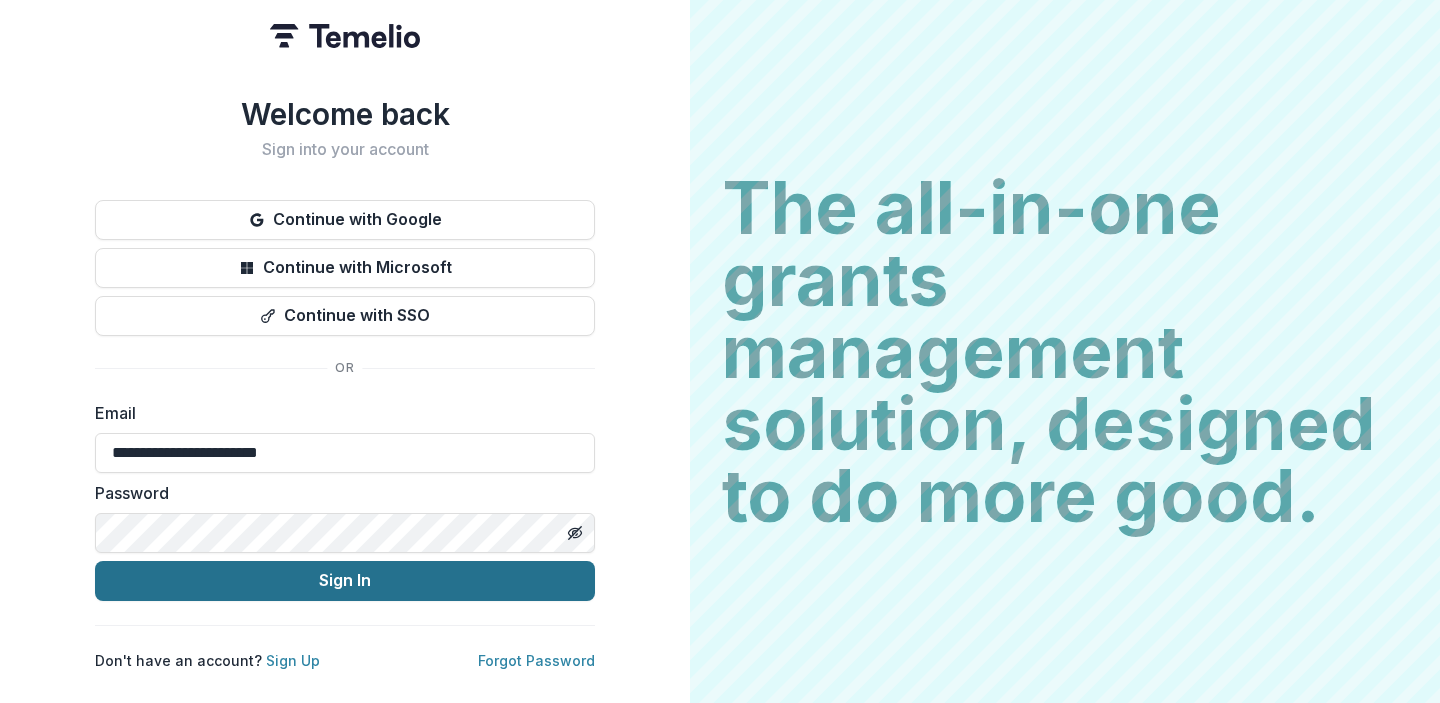 click on "Sign In" at bounding box center [345, 581] 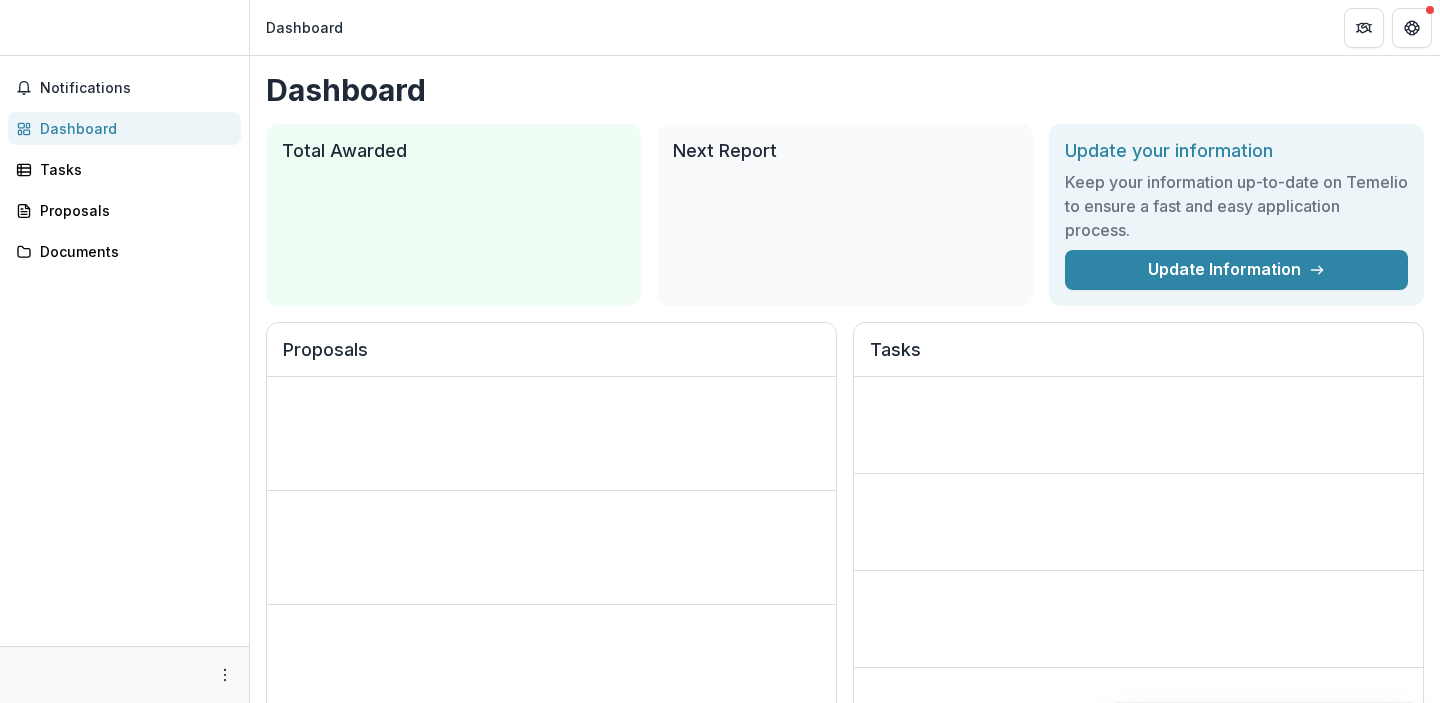 scroll, scrollTop: 0, scrollLeft: 0, axis: both 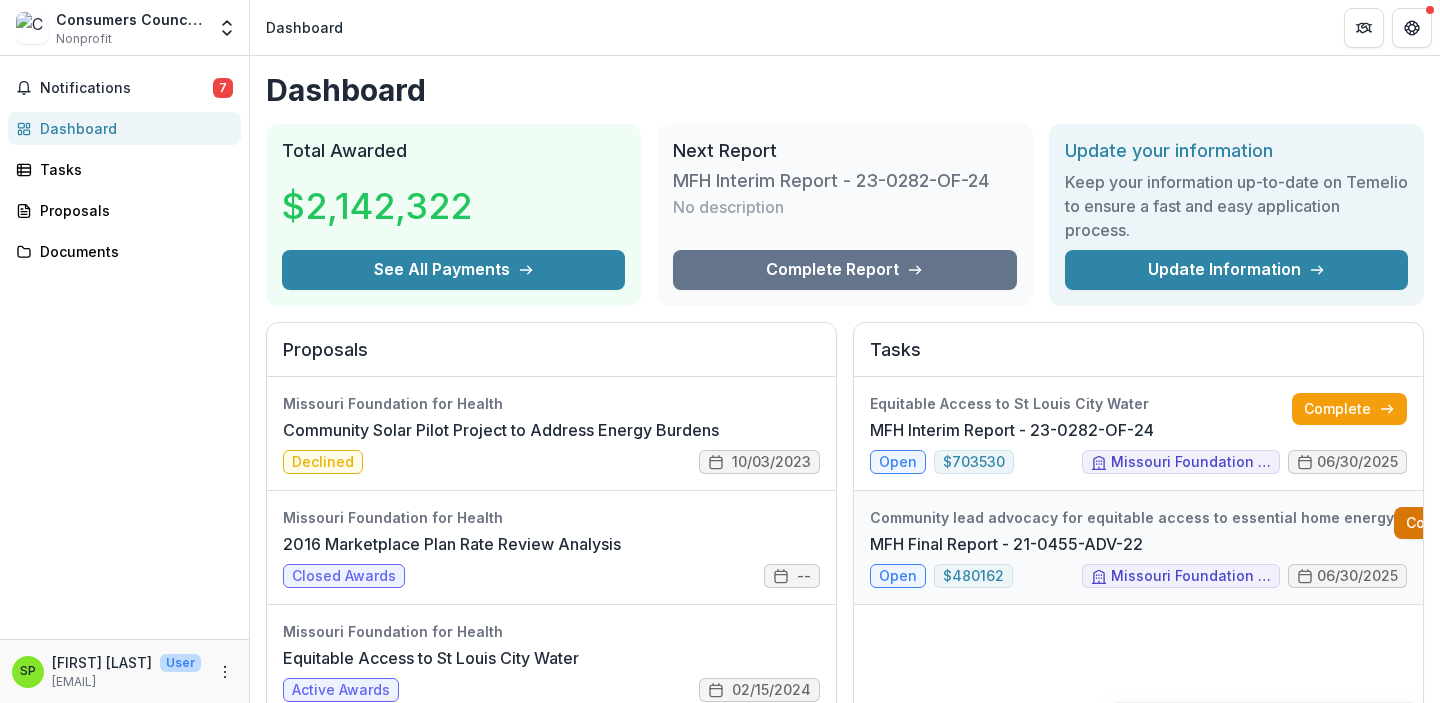 click on "Complete" at bounding box center (1451, 523) 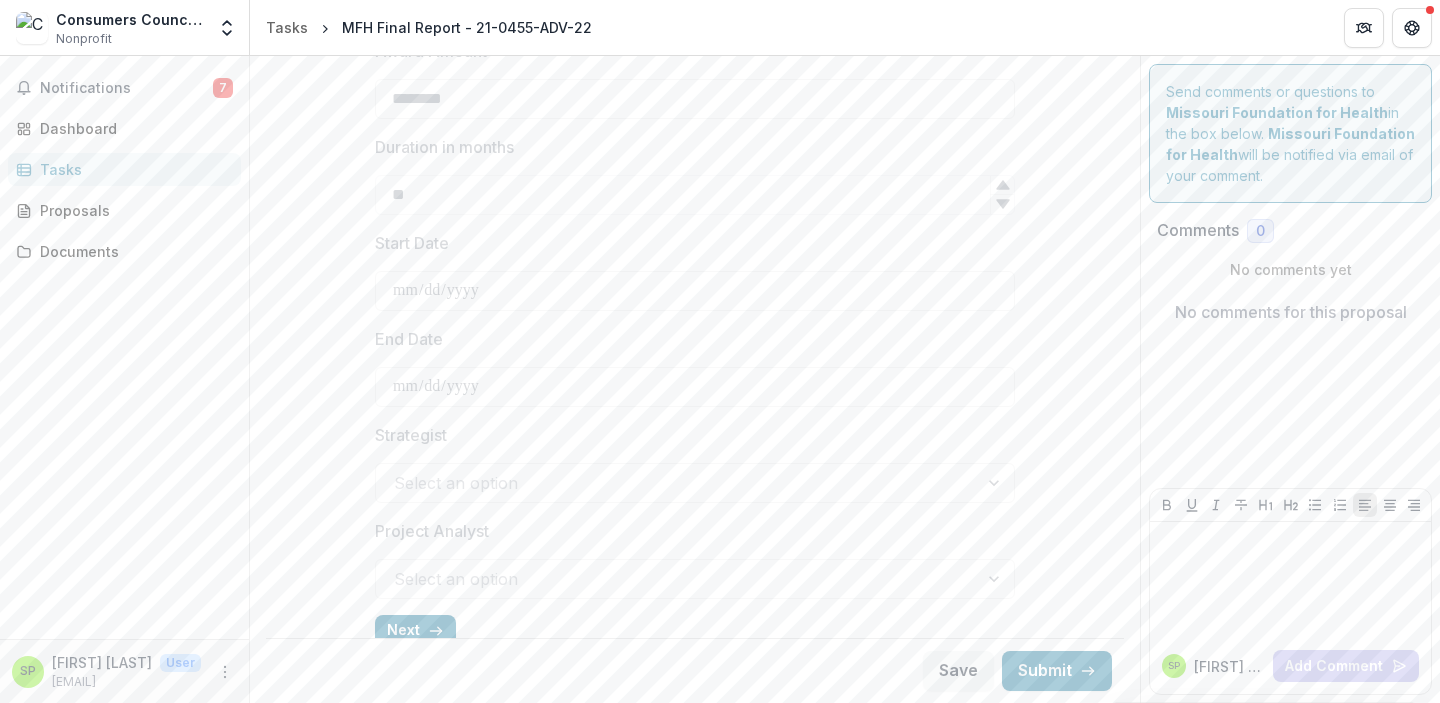 scroll, scrollTop: 744, scrollLeft: 0, axis: vertical 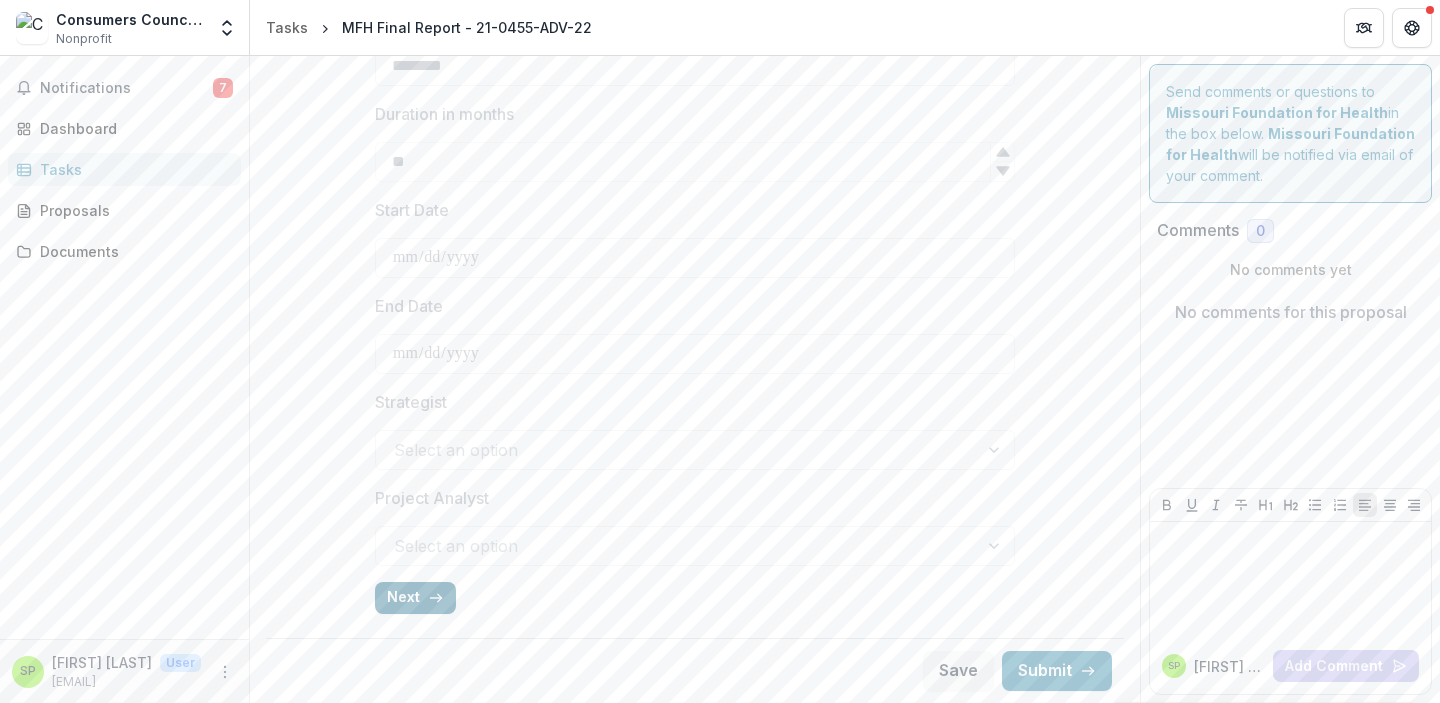 click 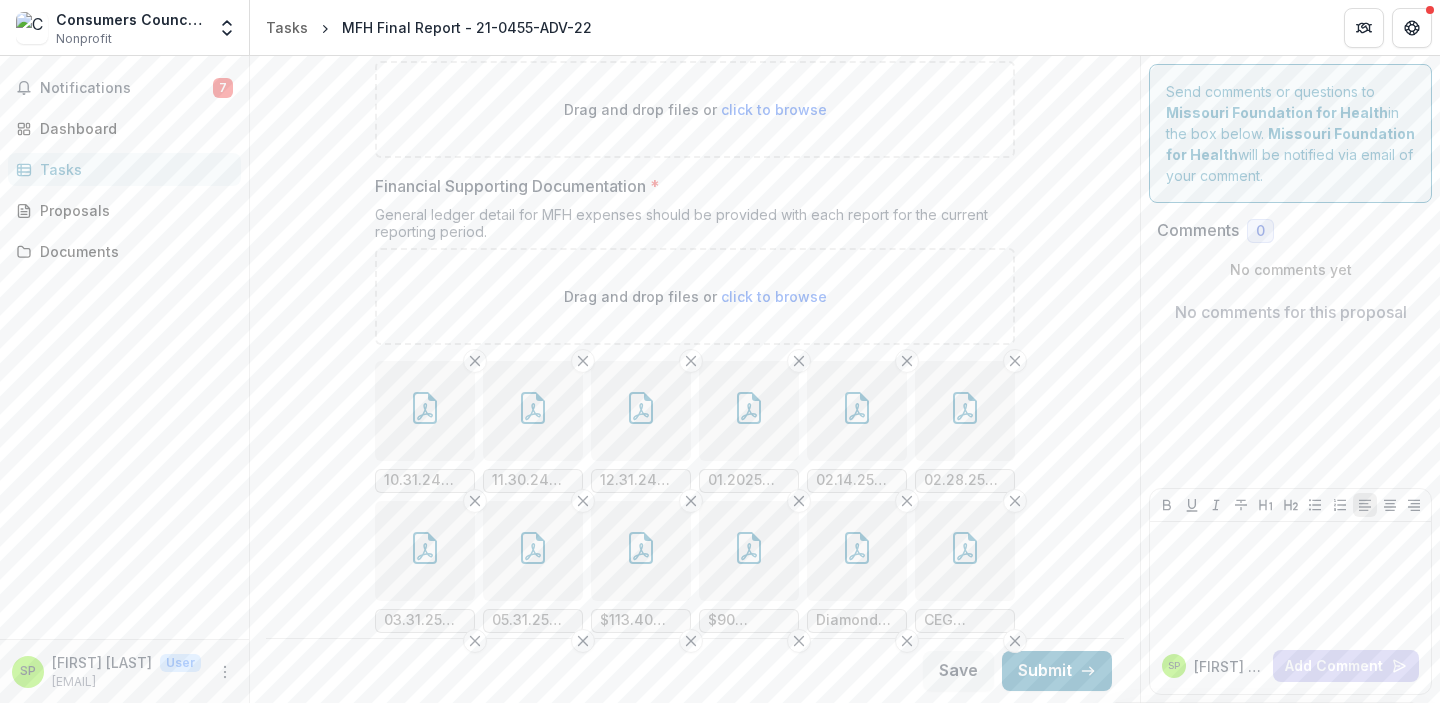 scroll, scrollTop: 529, scrollLeft: 0, axis: vertical 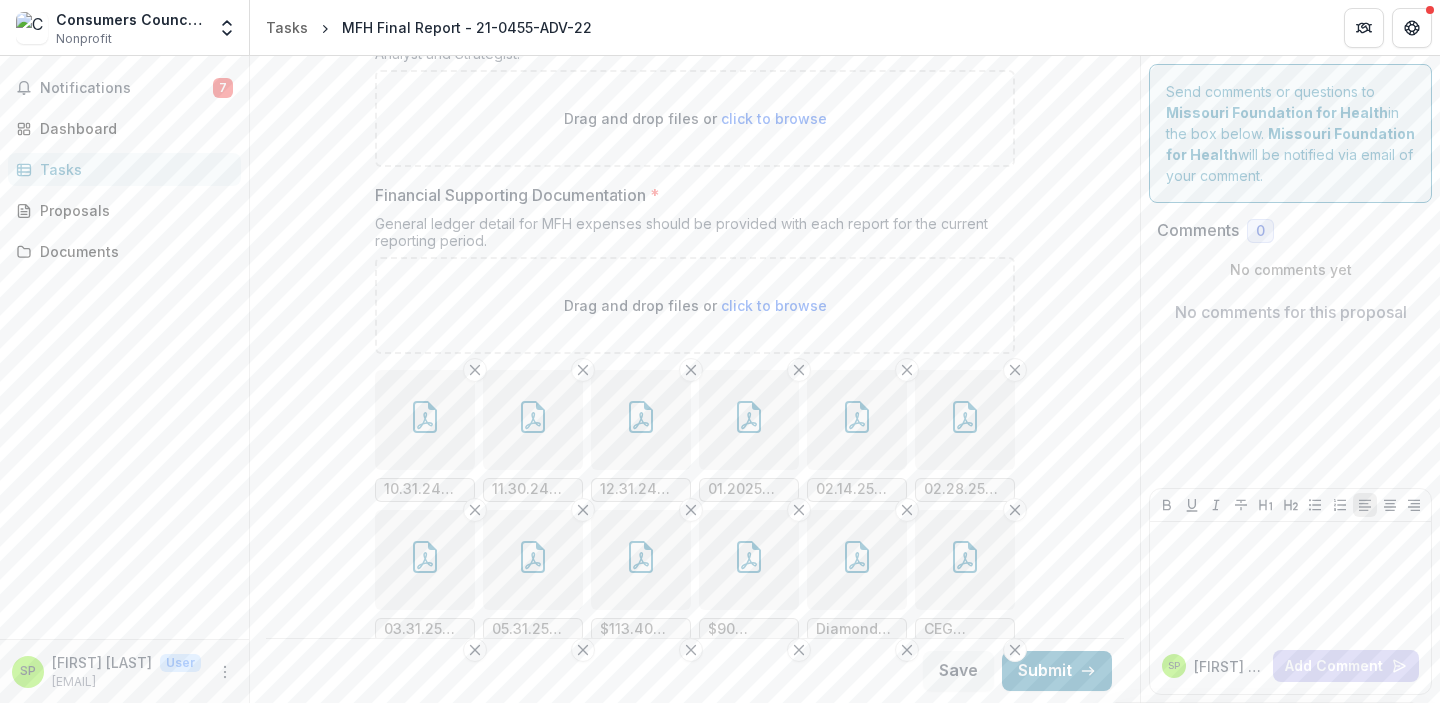click on "10.31.24 Payroll copy.pdf" at bounding box center [425, 489] 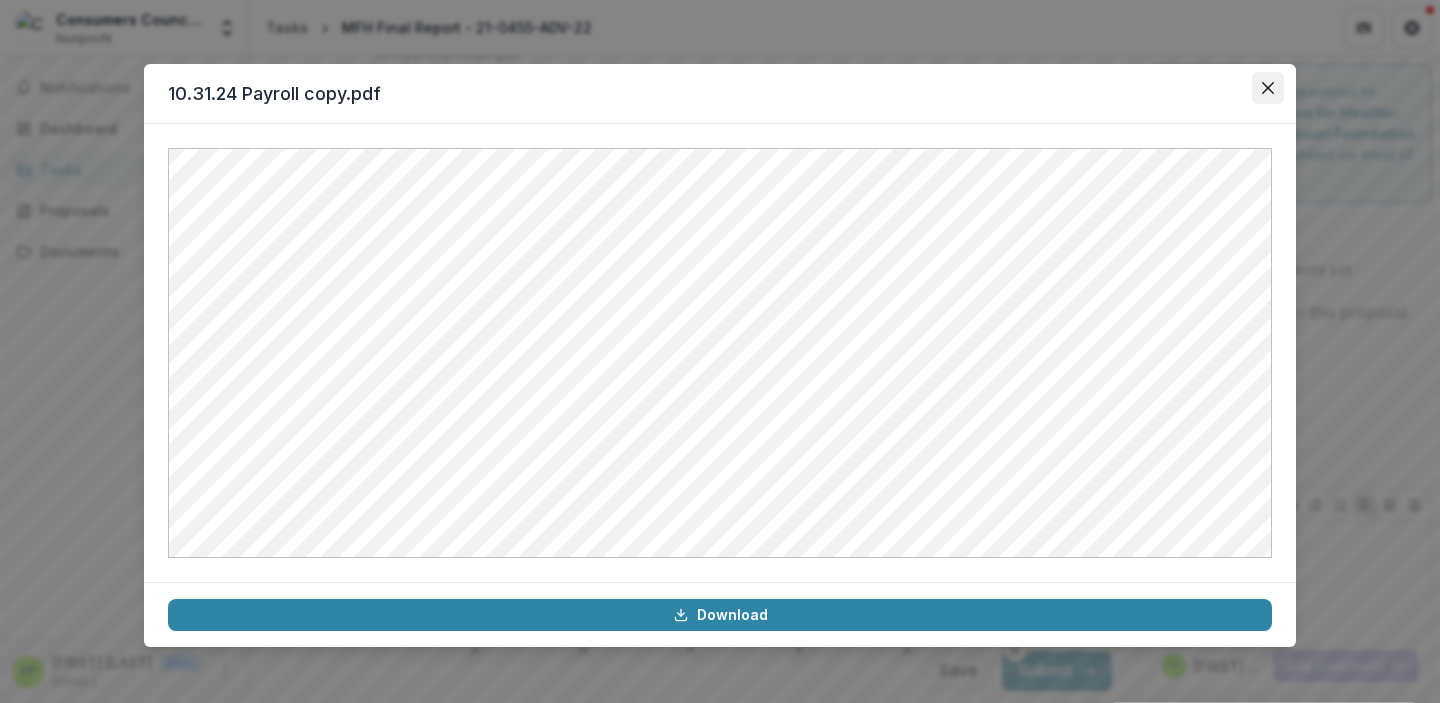 click 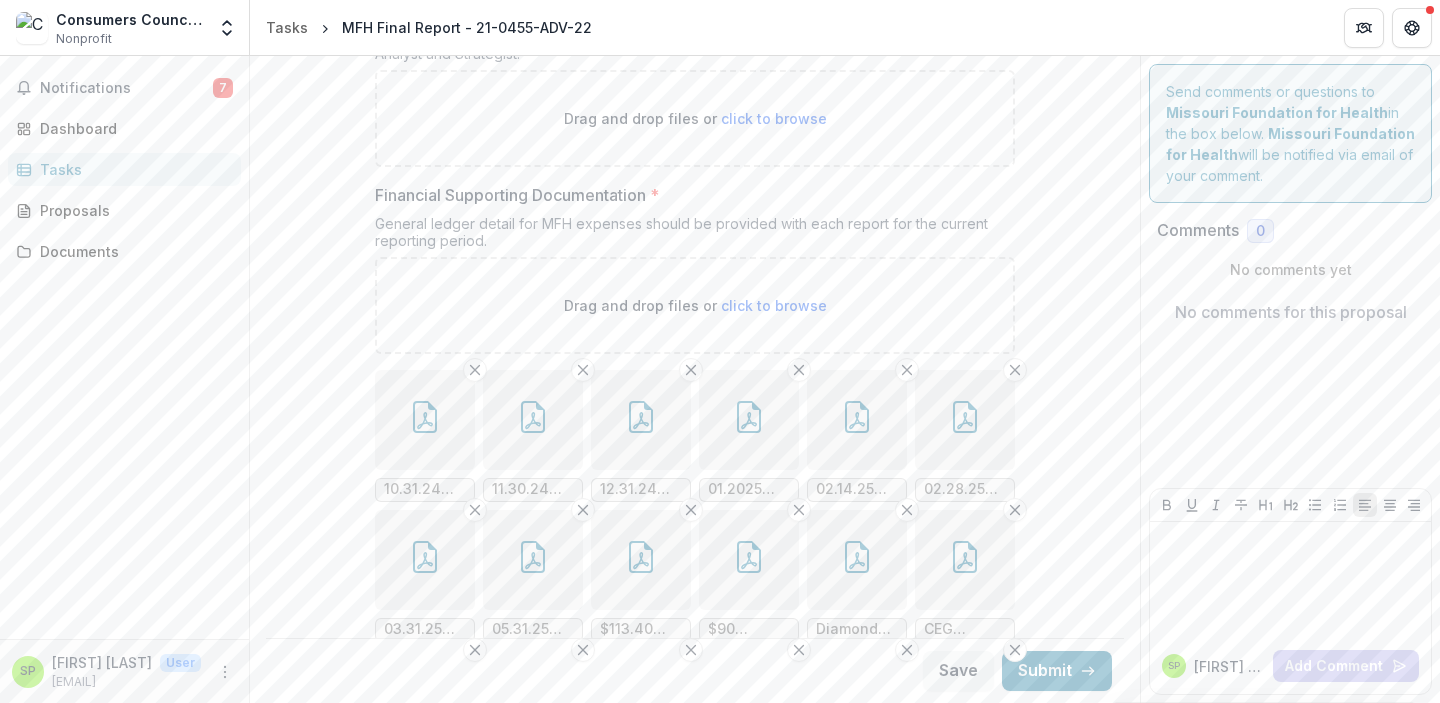 click at bounding box center (533, 420) 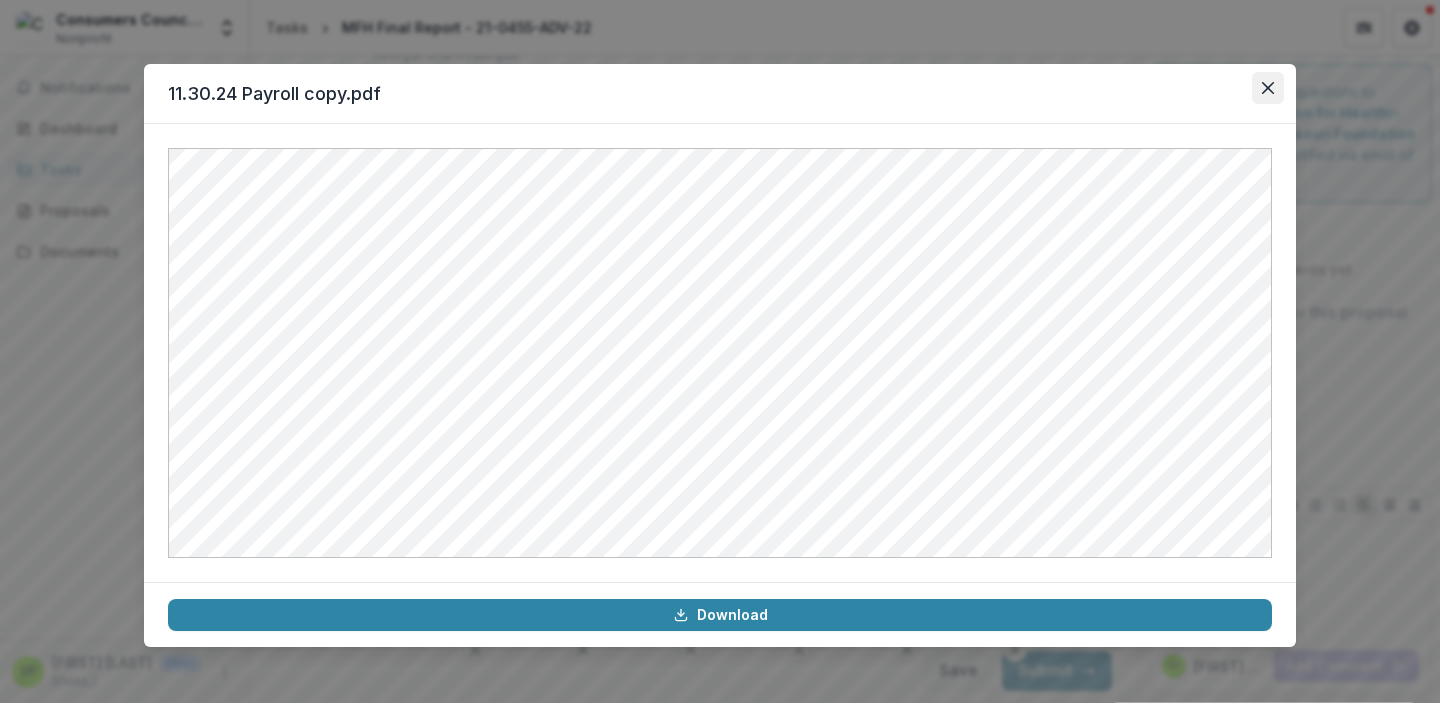click 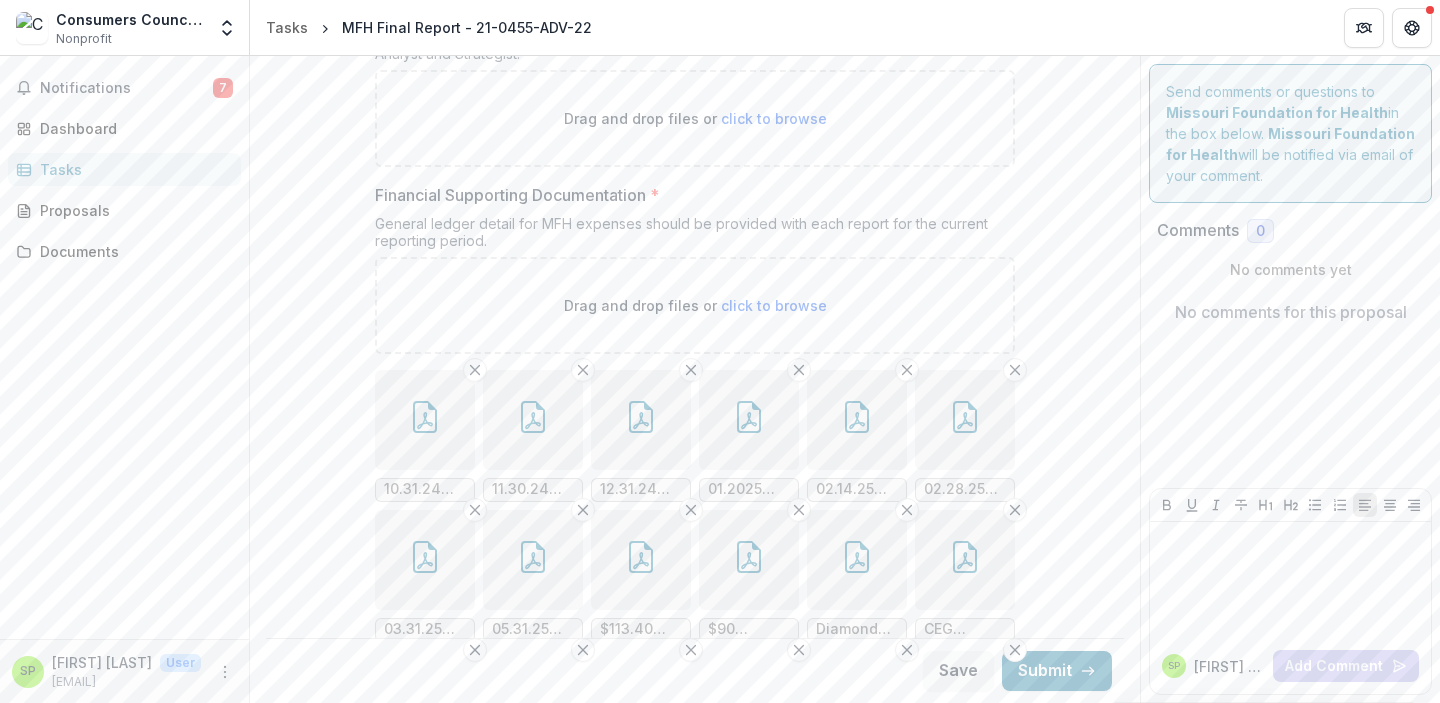click 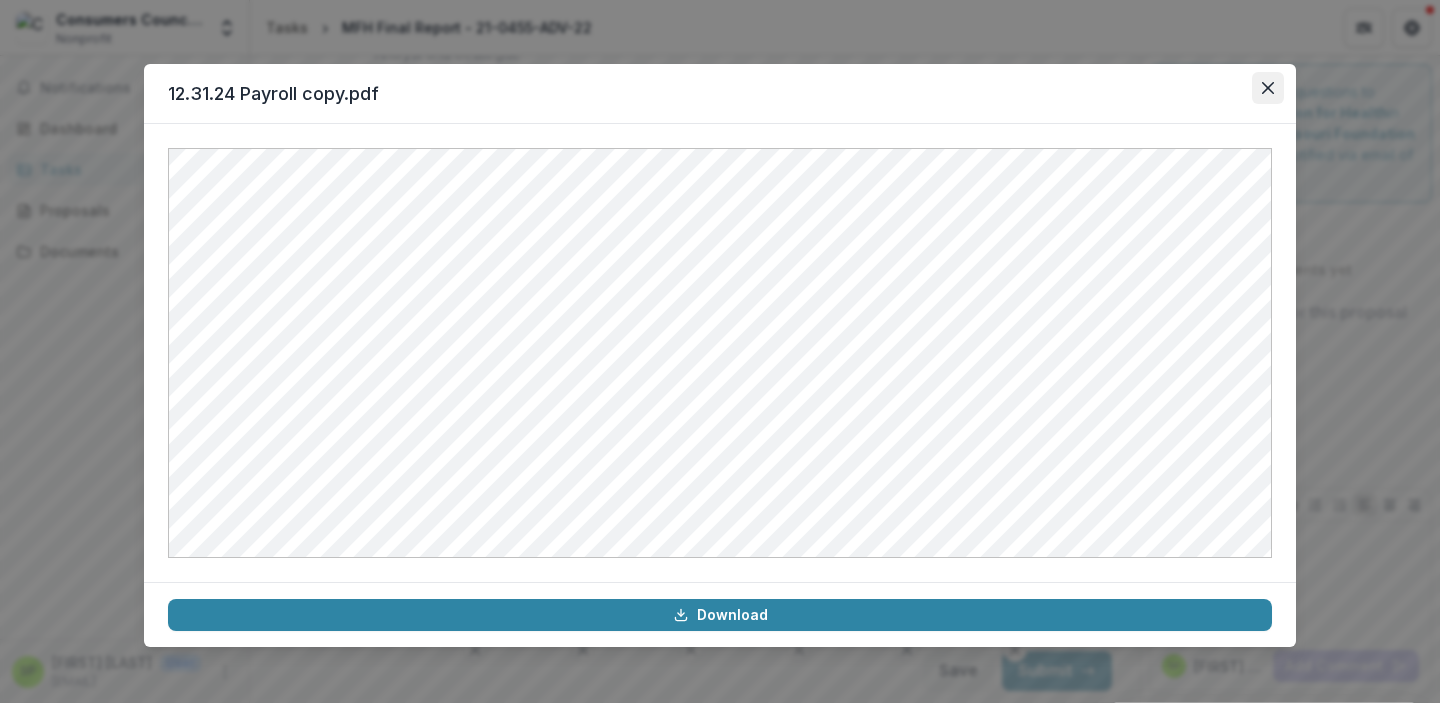 click 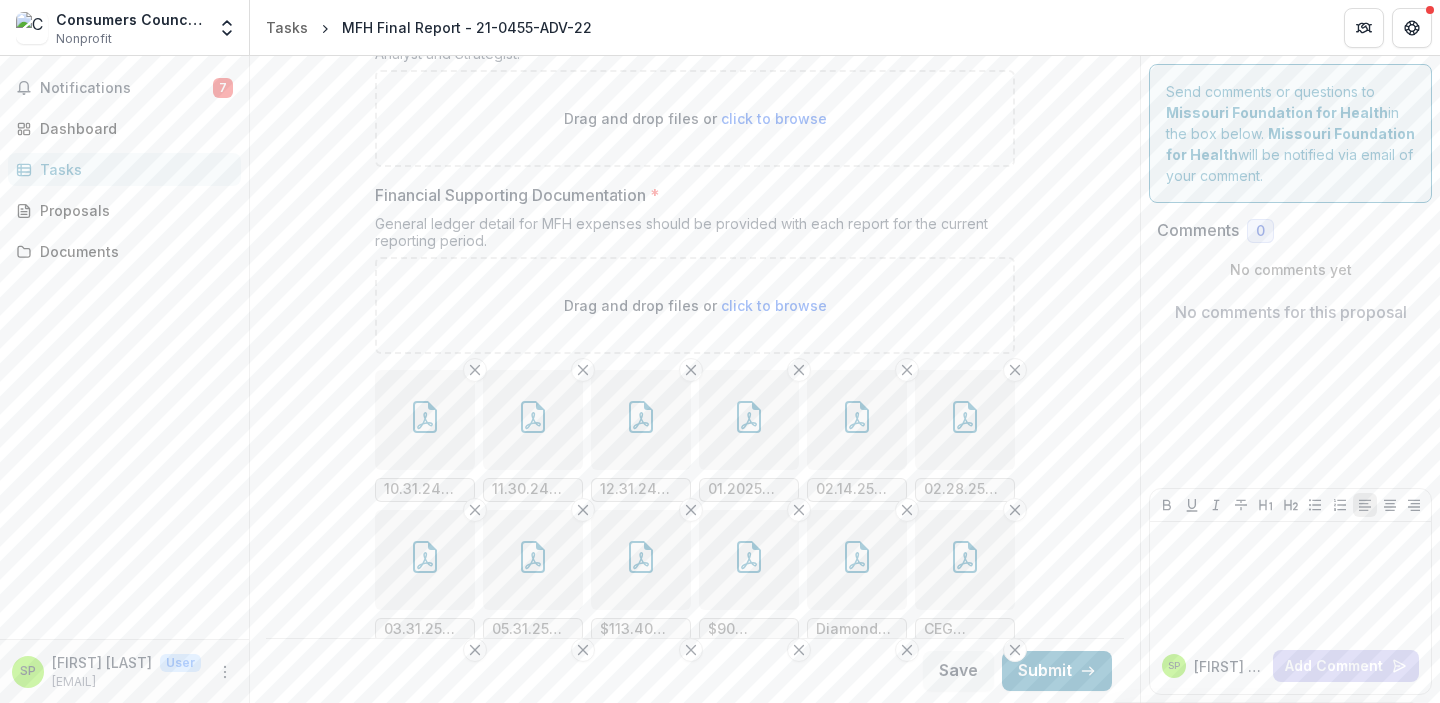 click at bounding box center (749, 420) 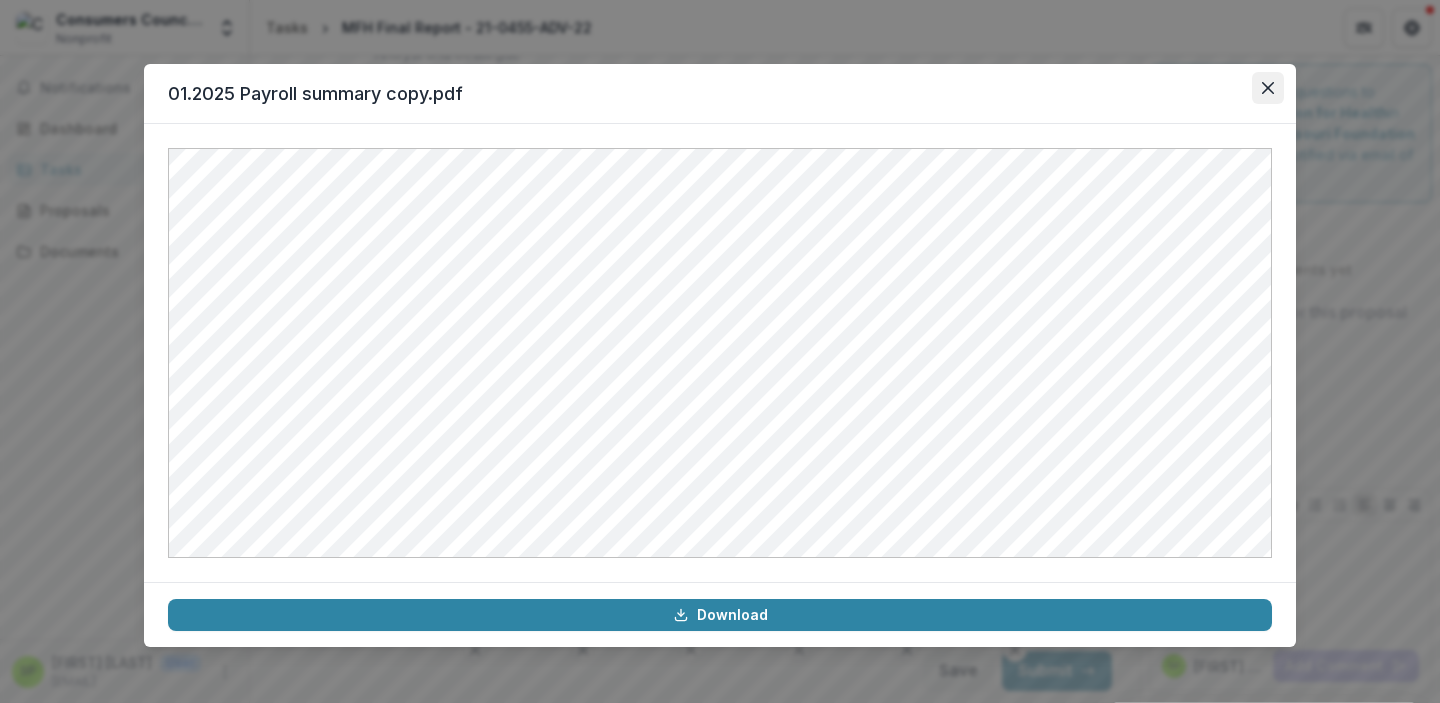 click 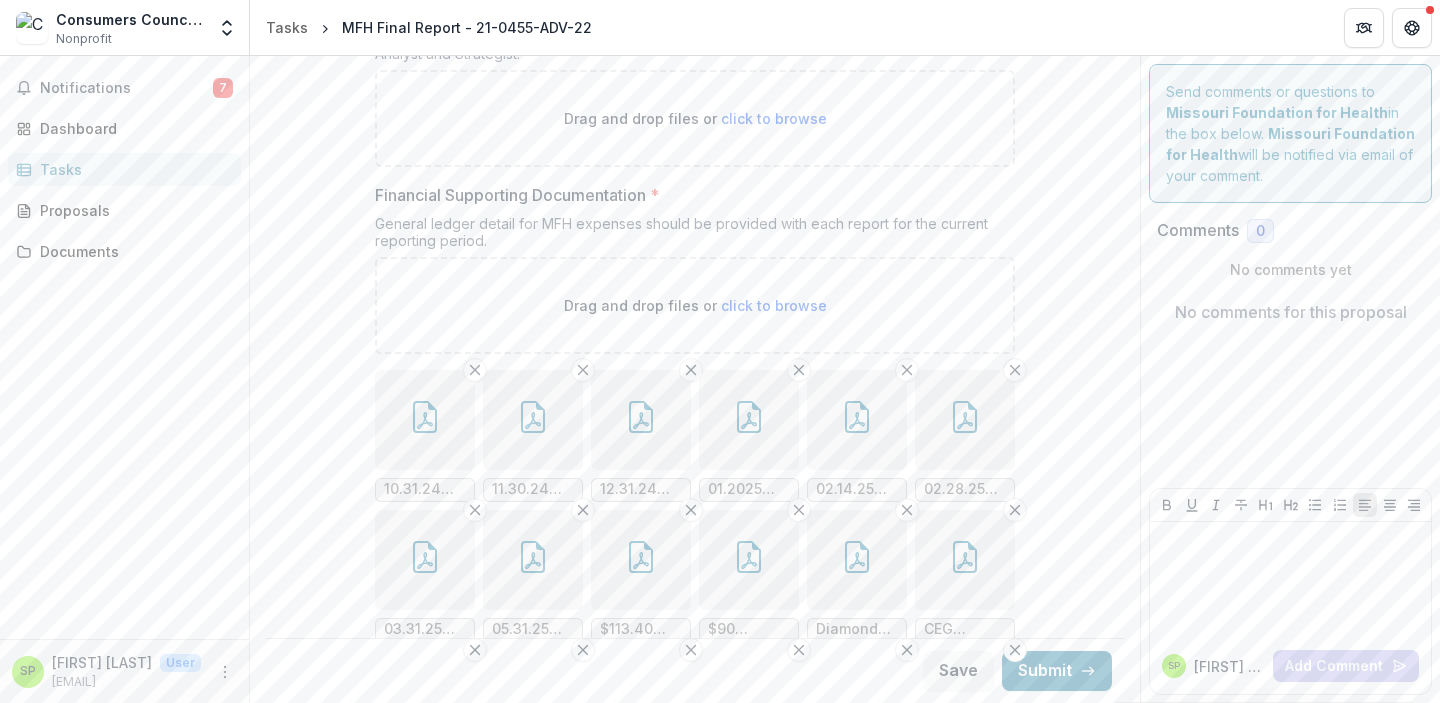 click at bounding box center [857, 420] 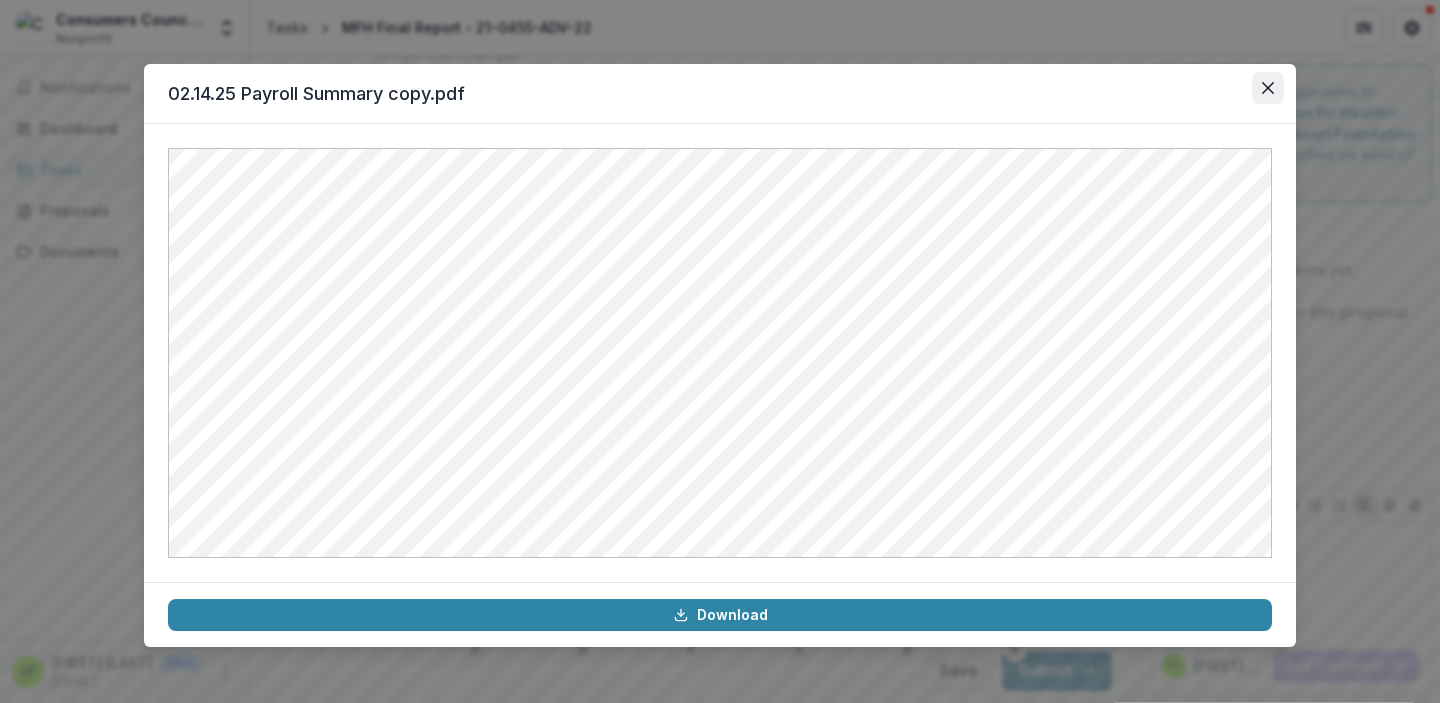 click at bounding box center (1268, 88) 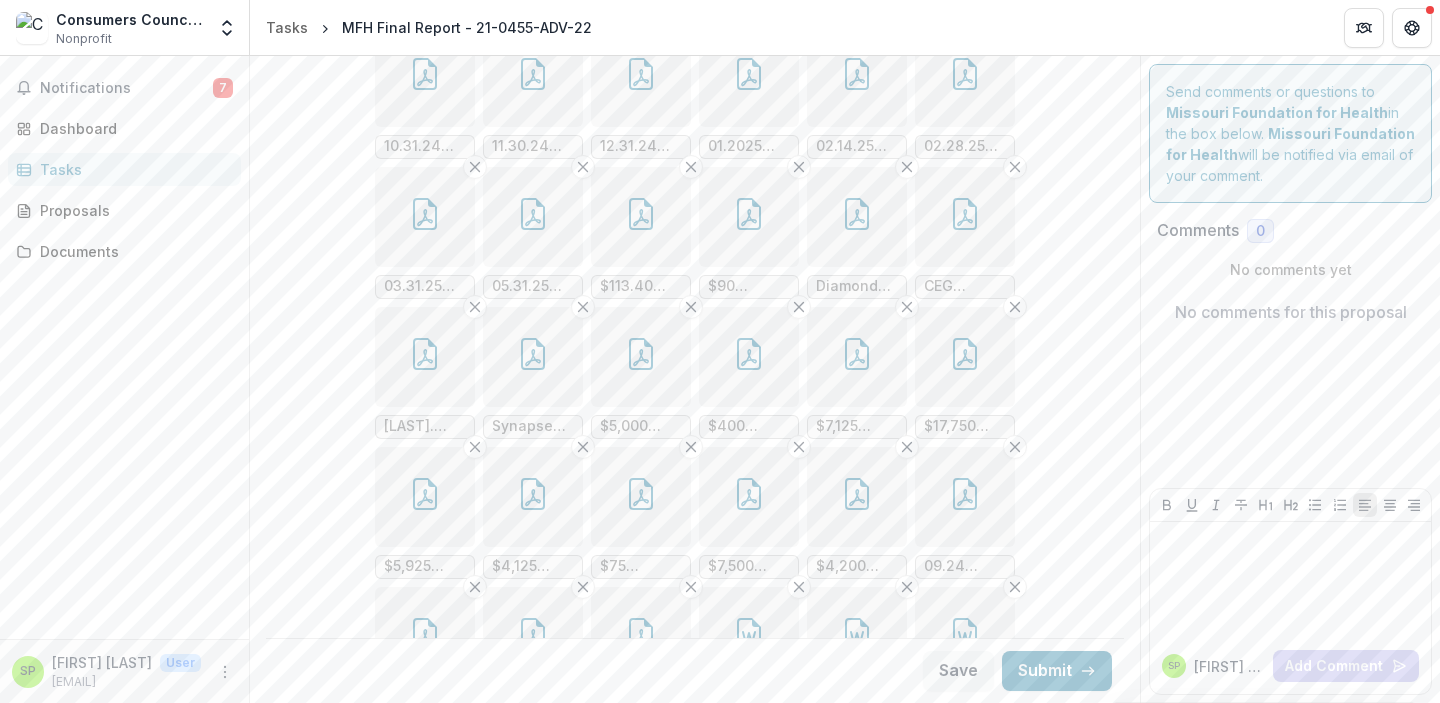 scroll, scrollTop: 879, scrollLeft: 0, axis: vertical 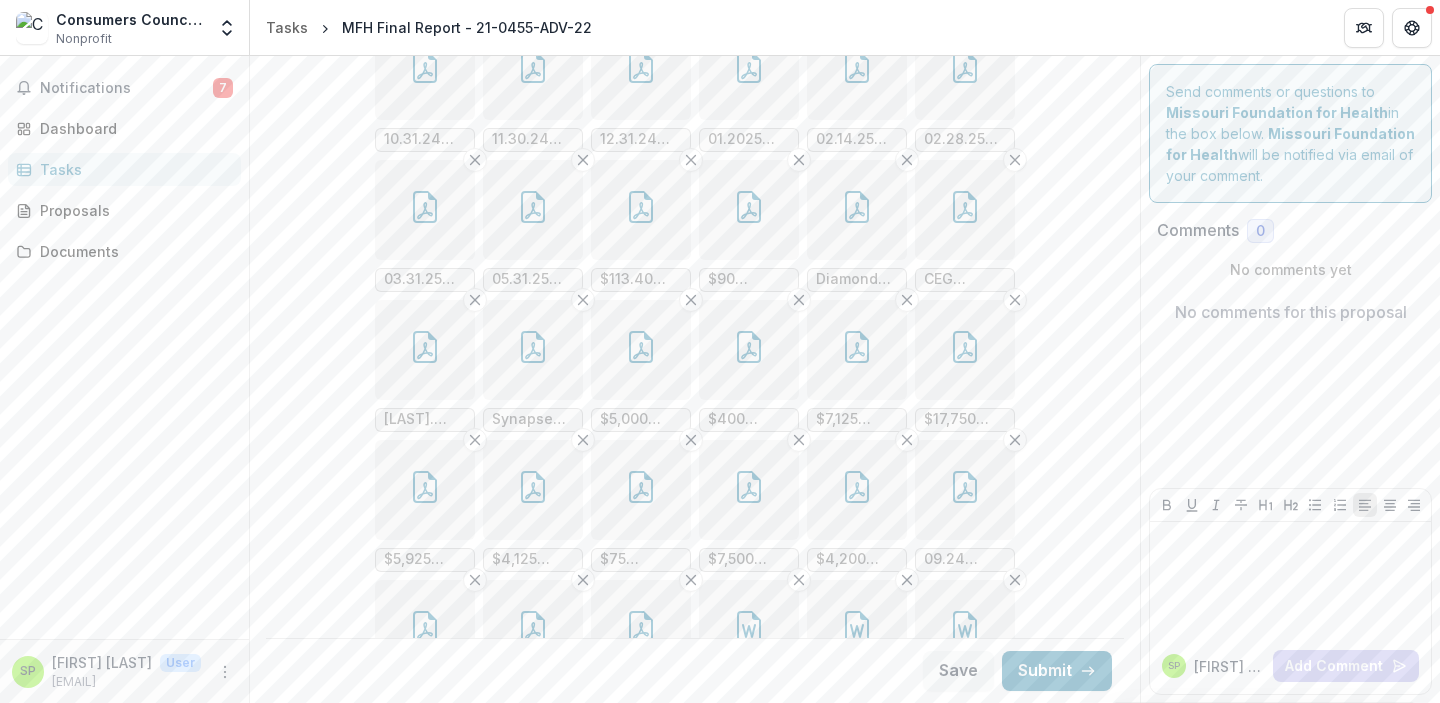 click 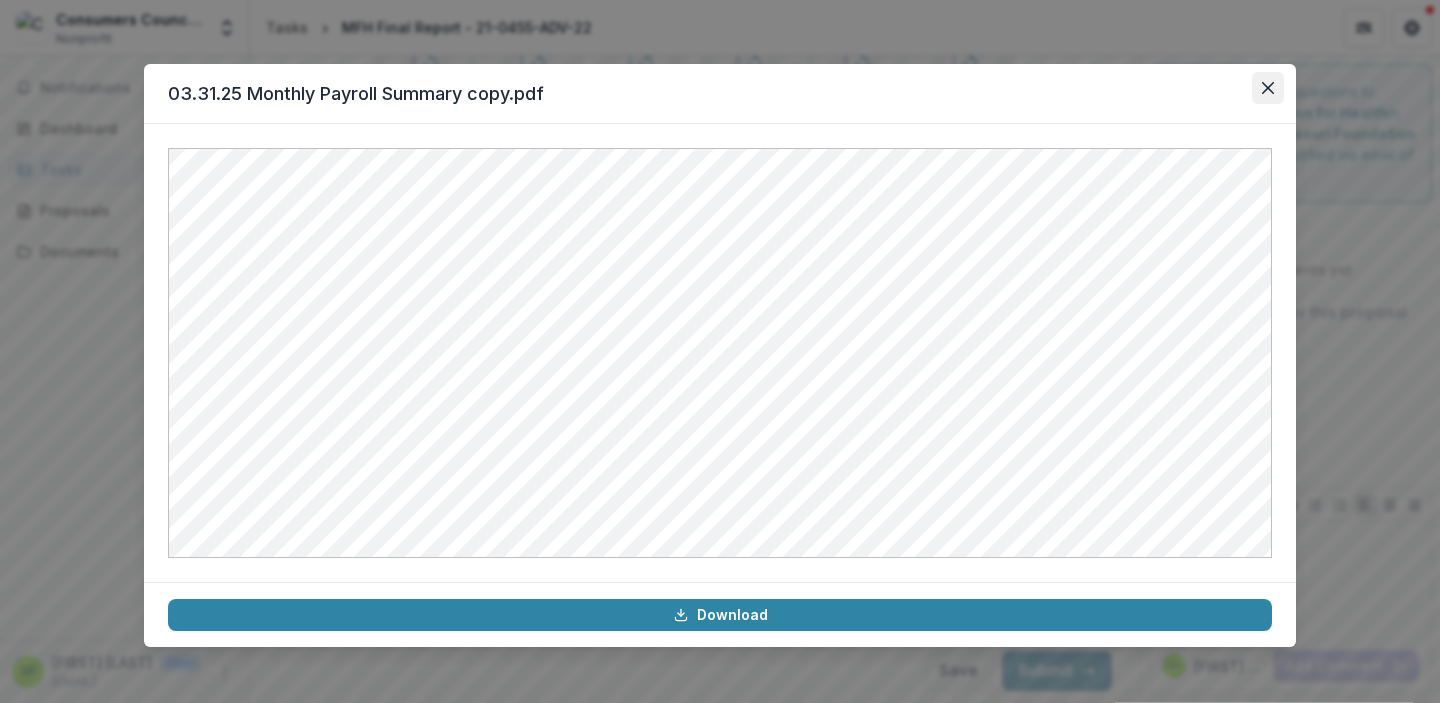 click 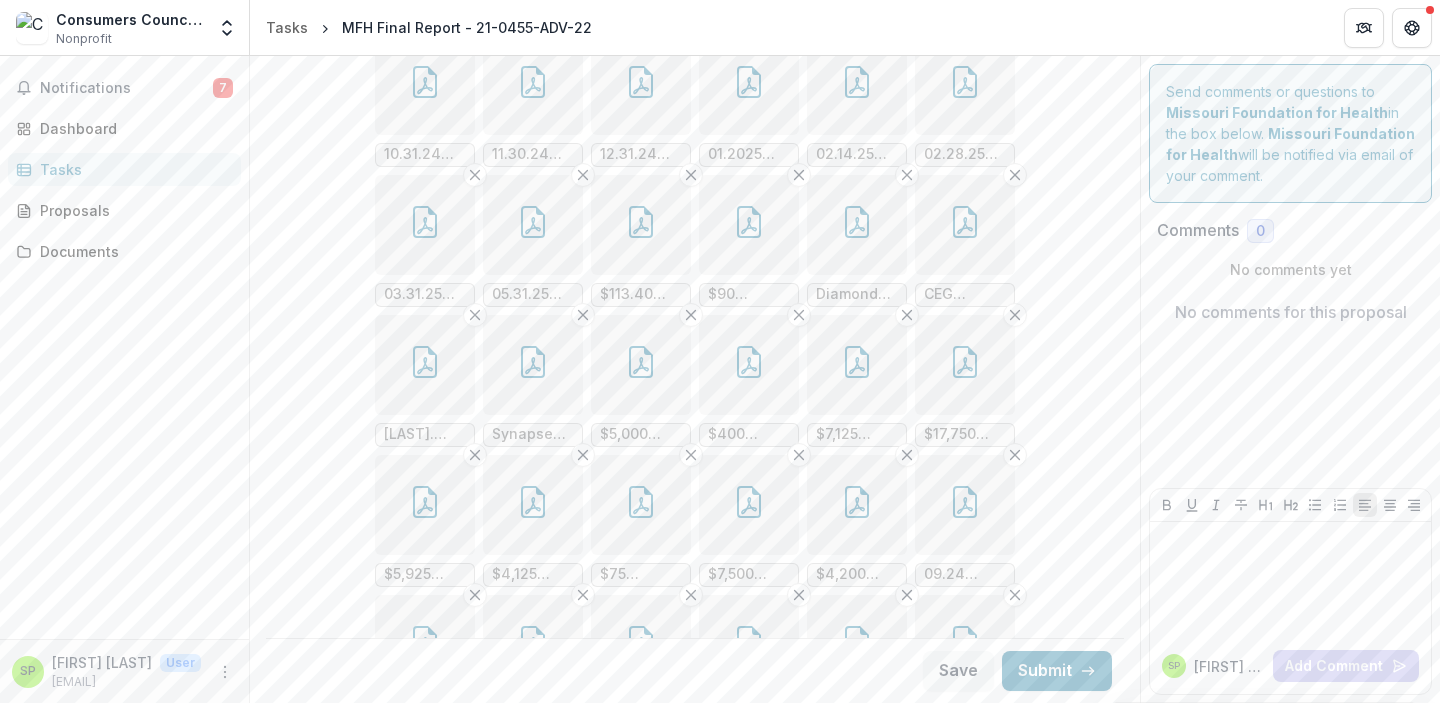 scroll, scrollTop: 859, scrollLeft: 0, axis: vertical 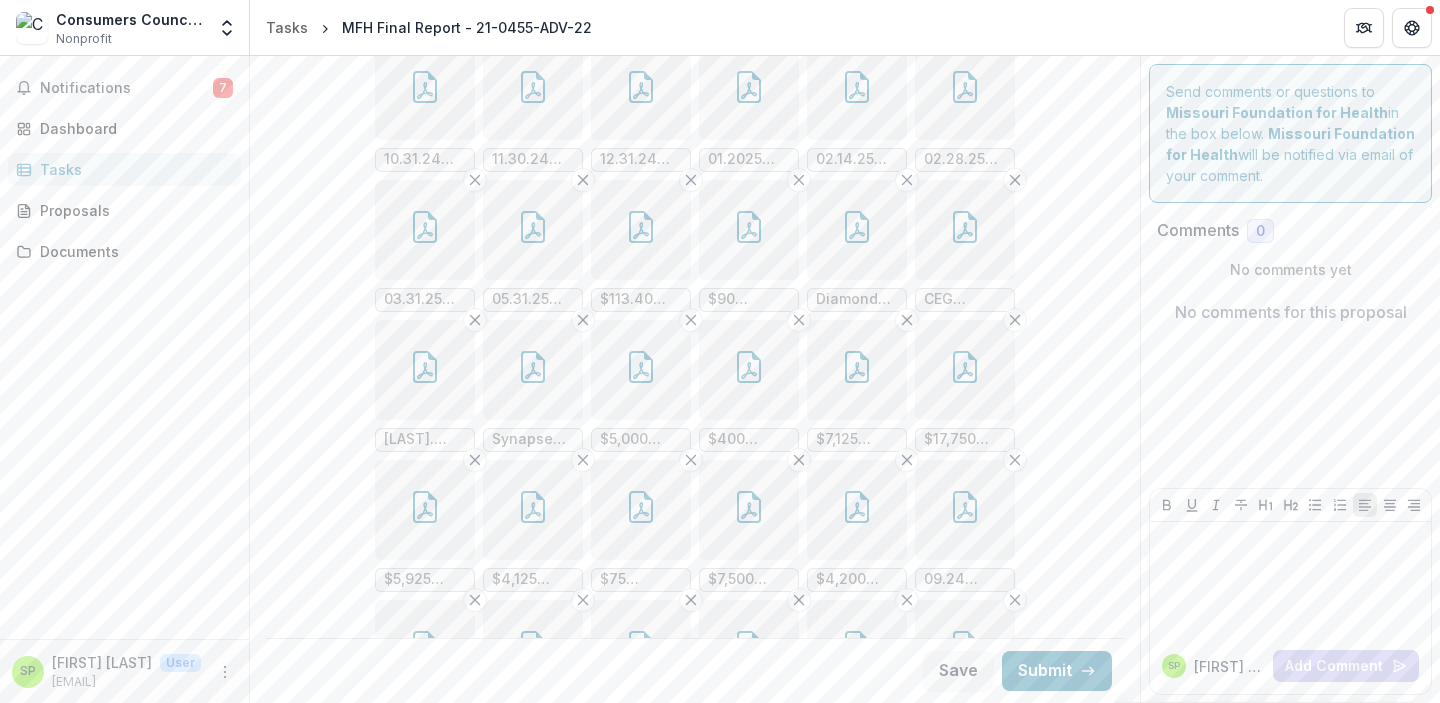 click at bounding box center [533, 230] 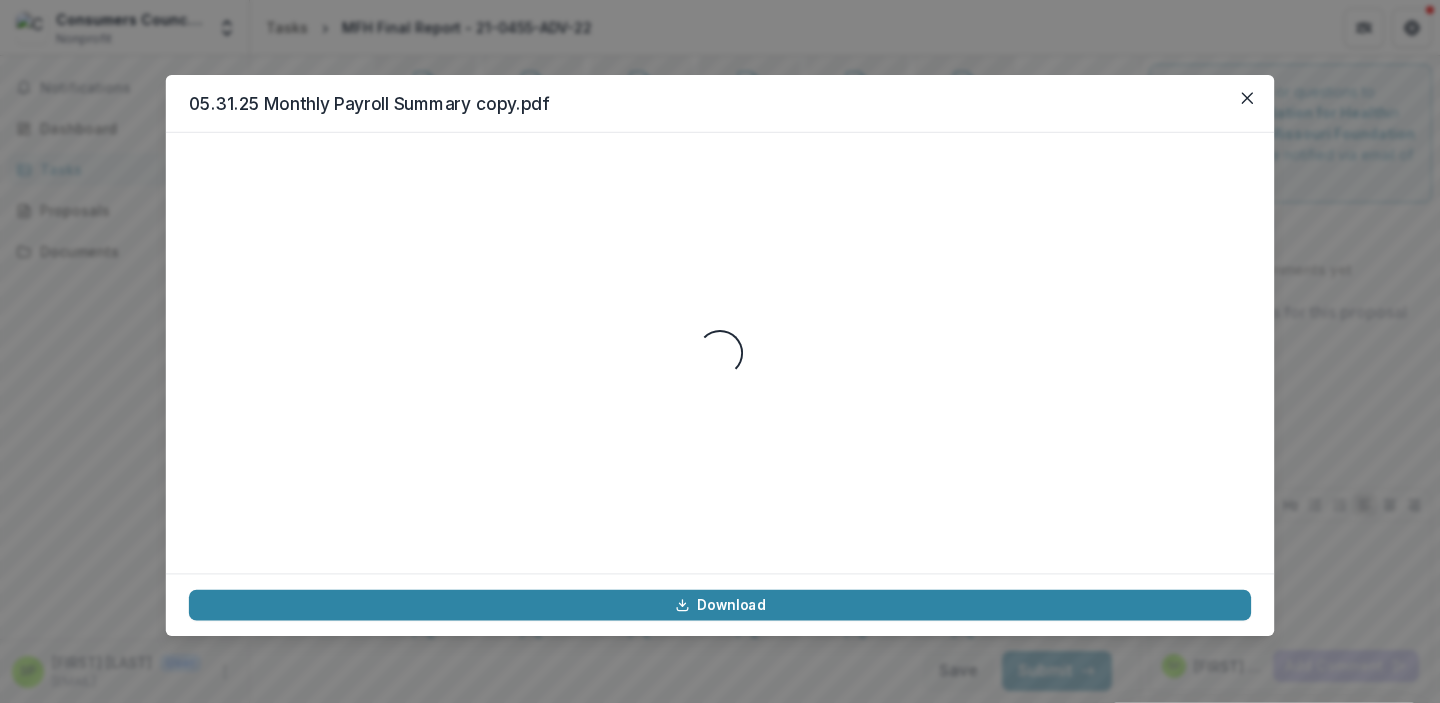 click on "Loading..." at bounding box center (720, 353) 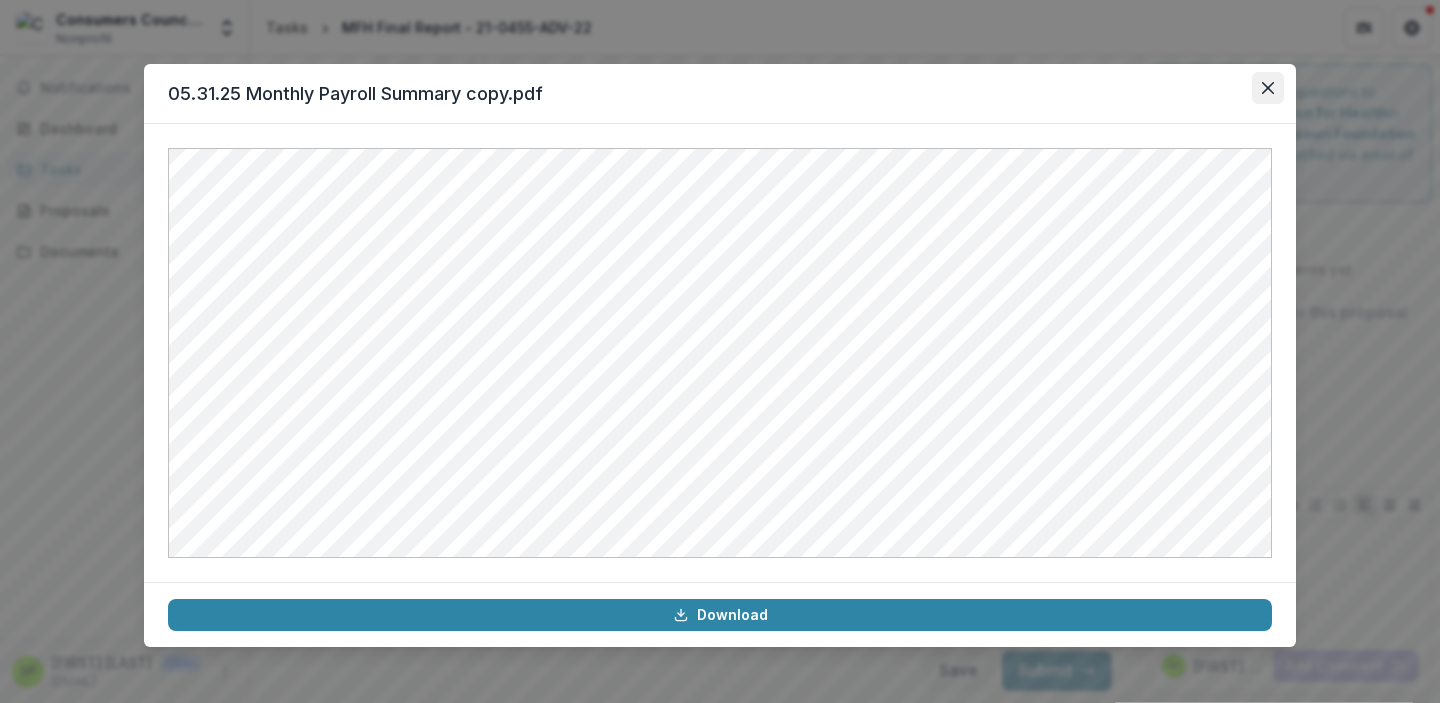 click 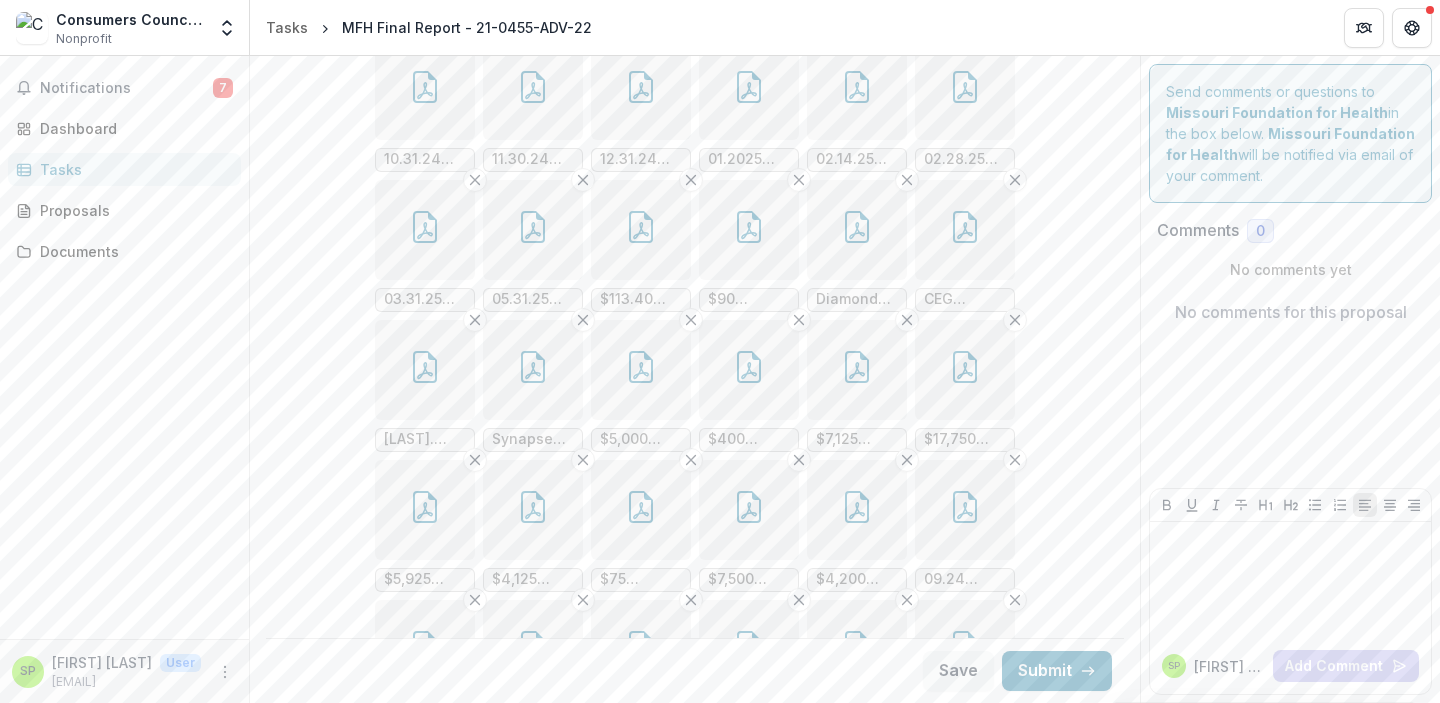 click 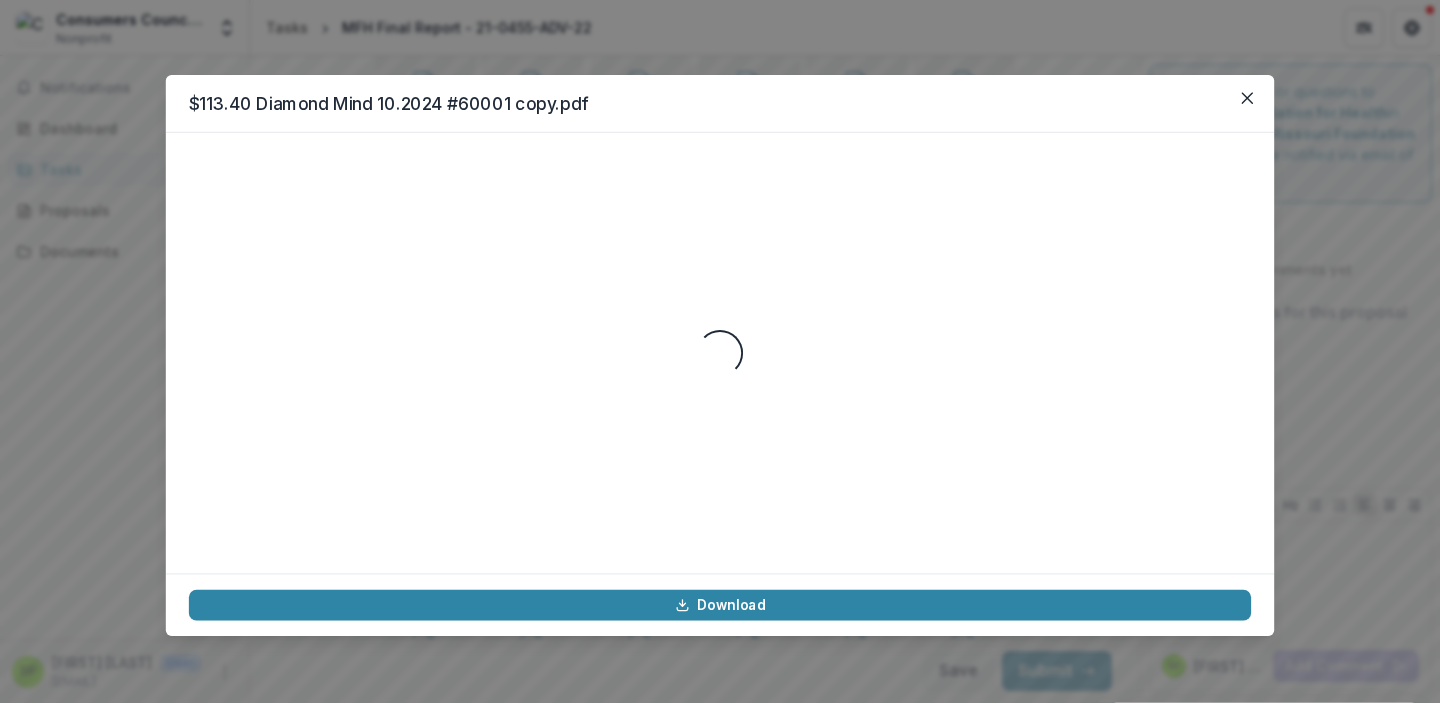 click on "Loading..." at bounding box center (720, 353) 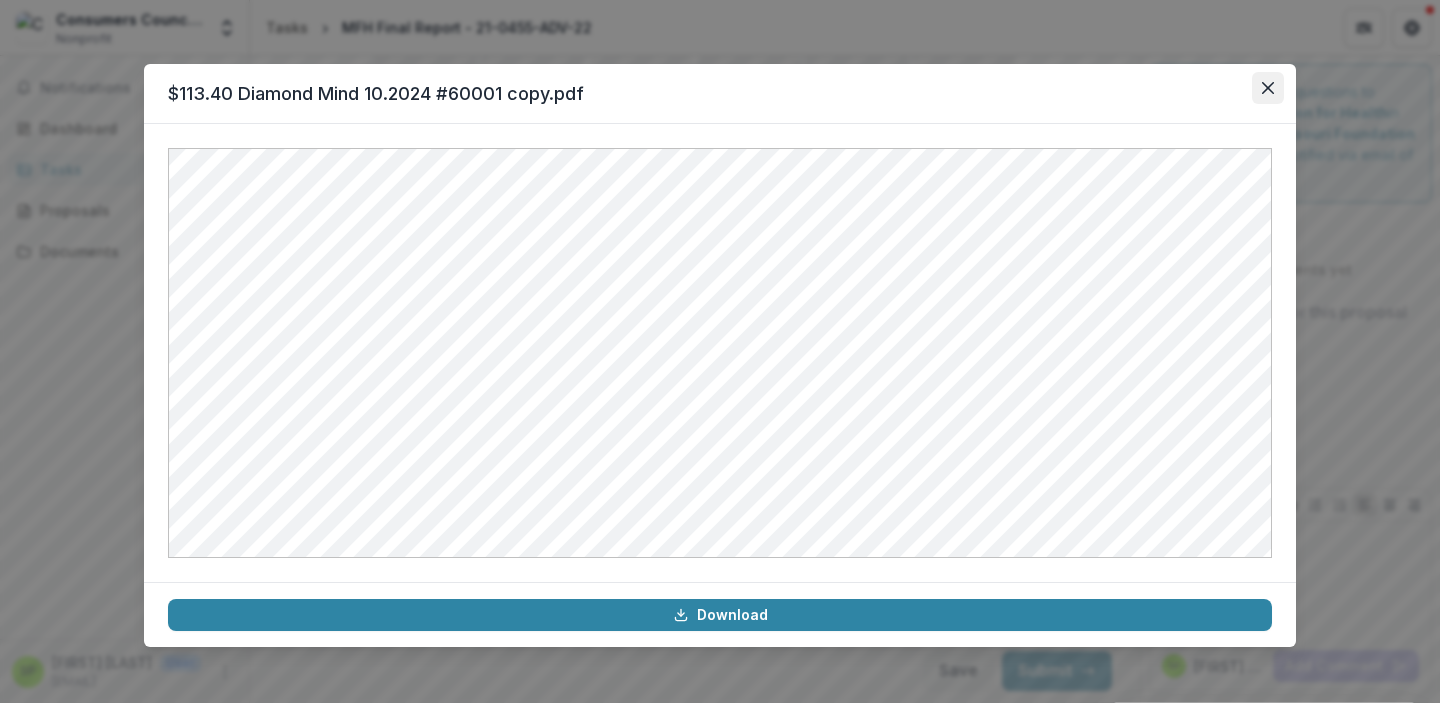 click 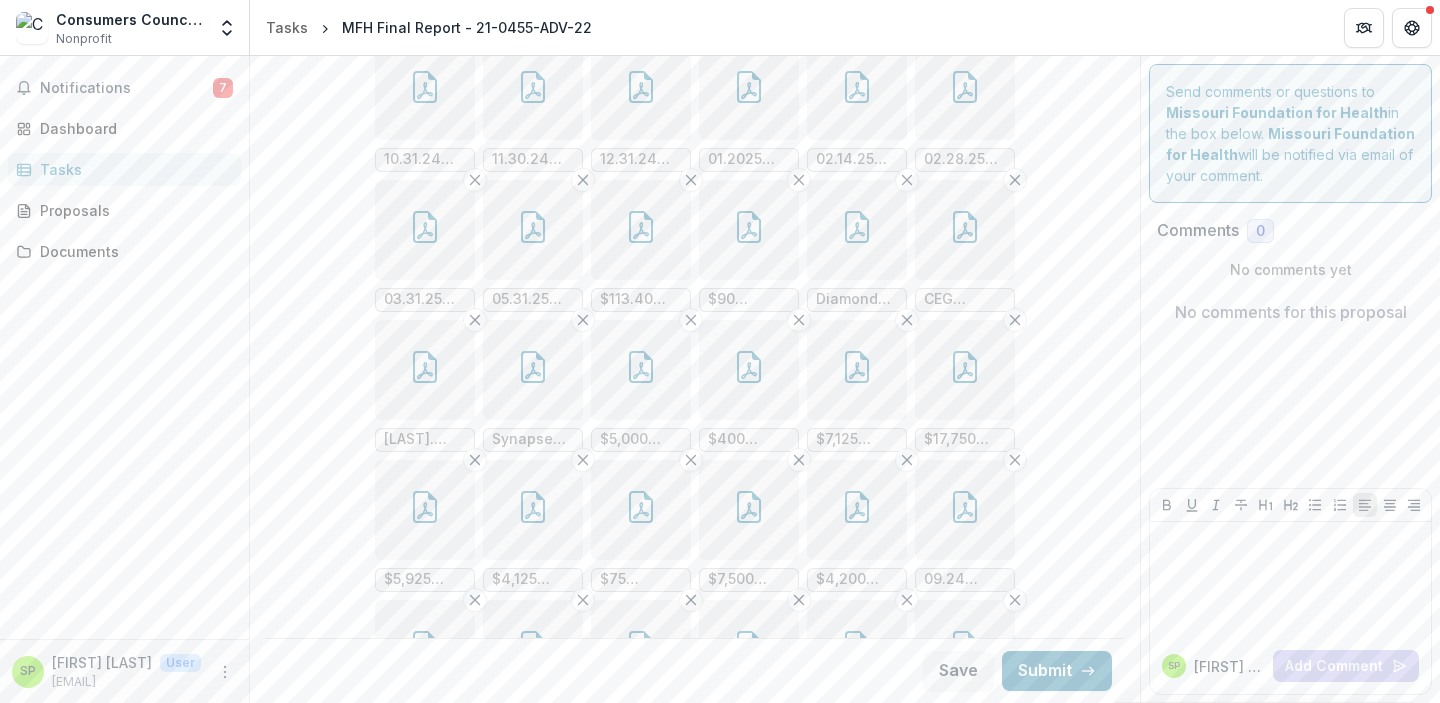 click at bounding box center [749, 230] 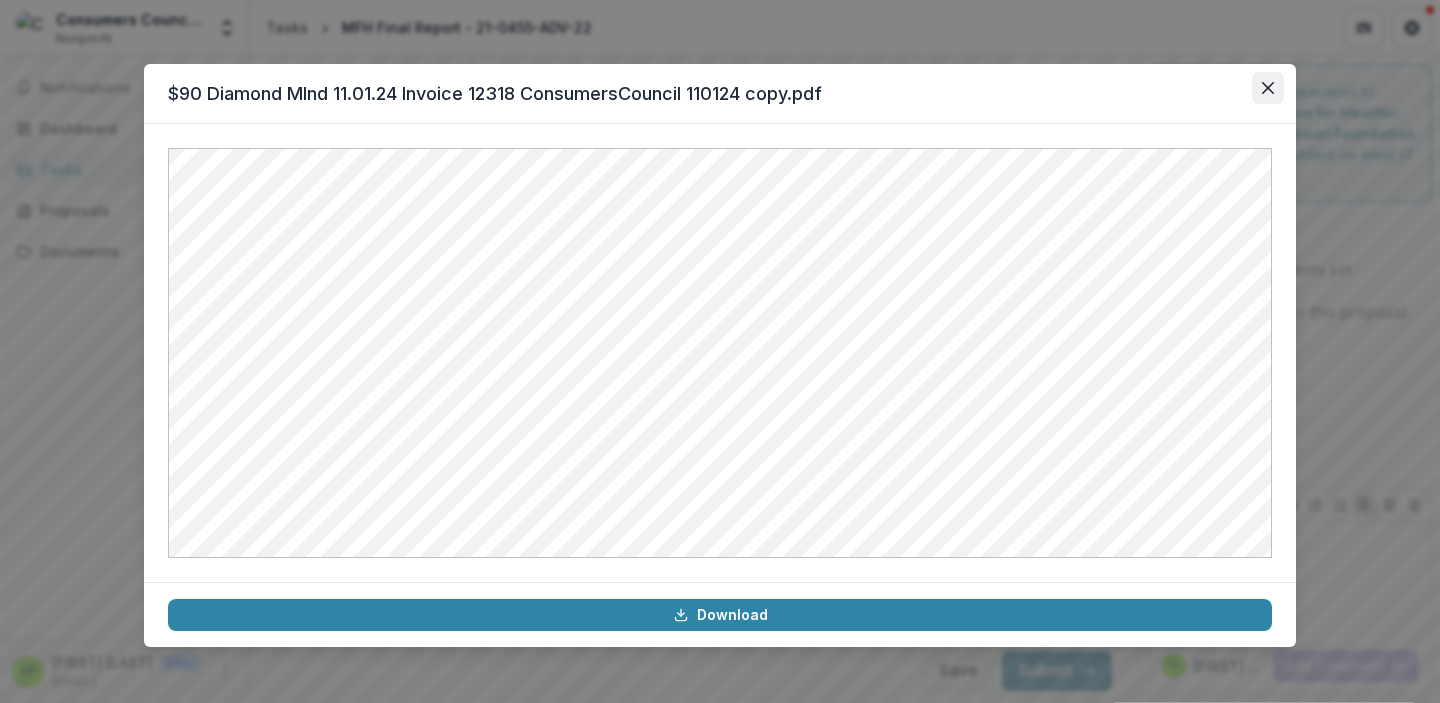 click 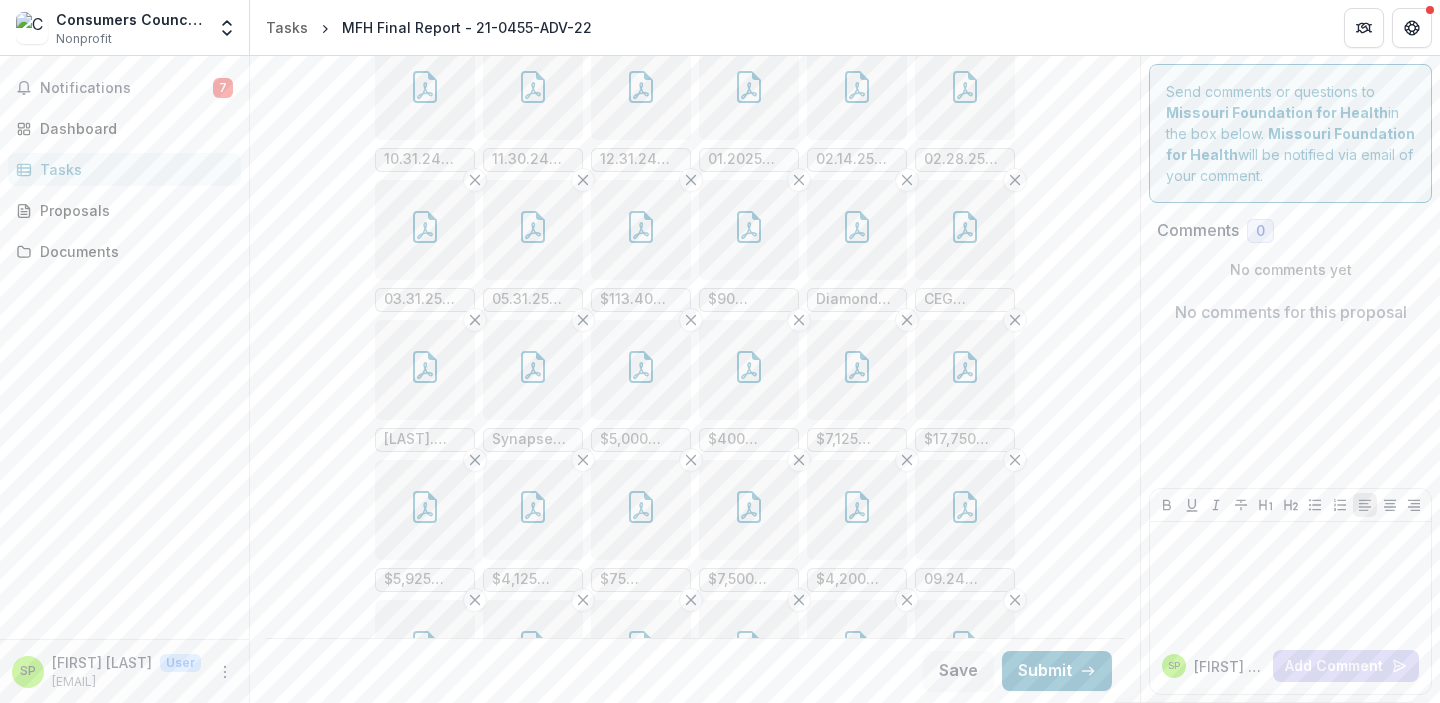 click 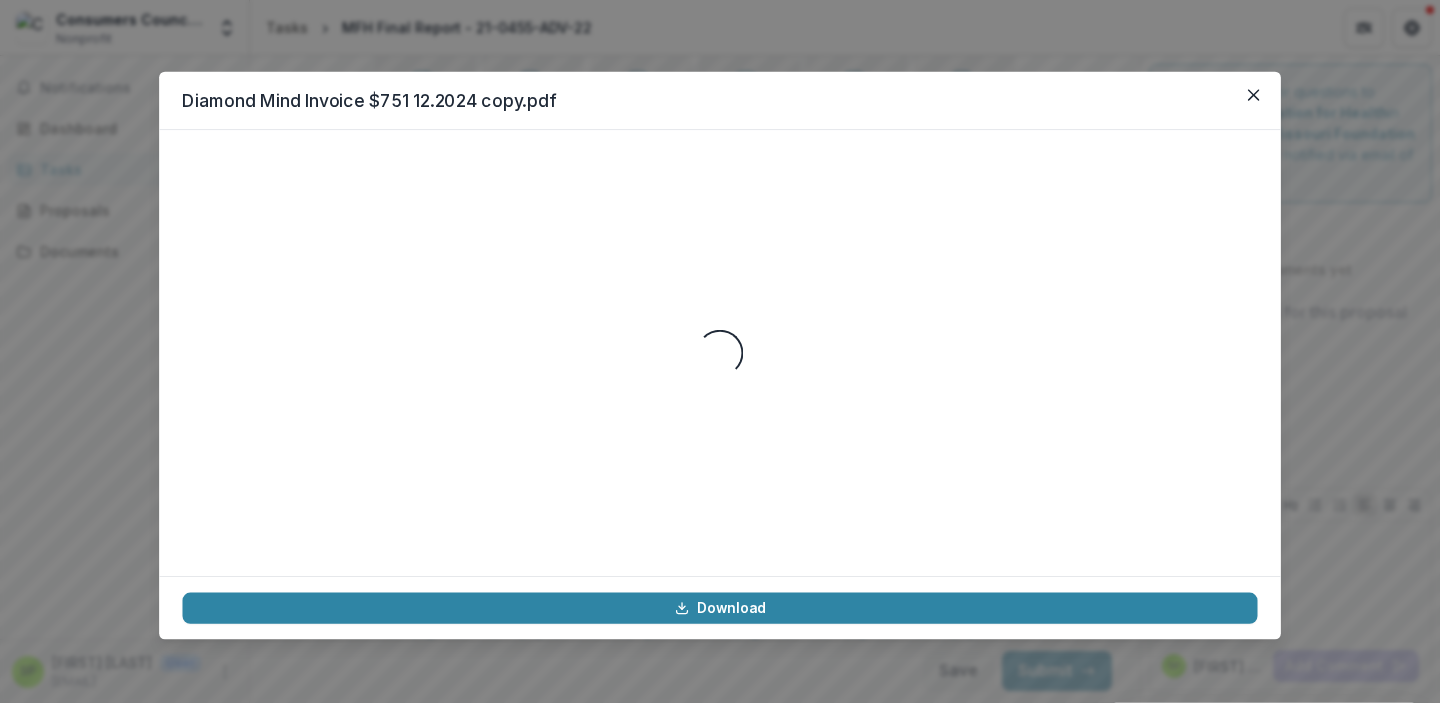 click on "Loading..." at bounding box center (719, 352) 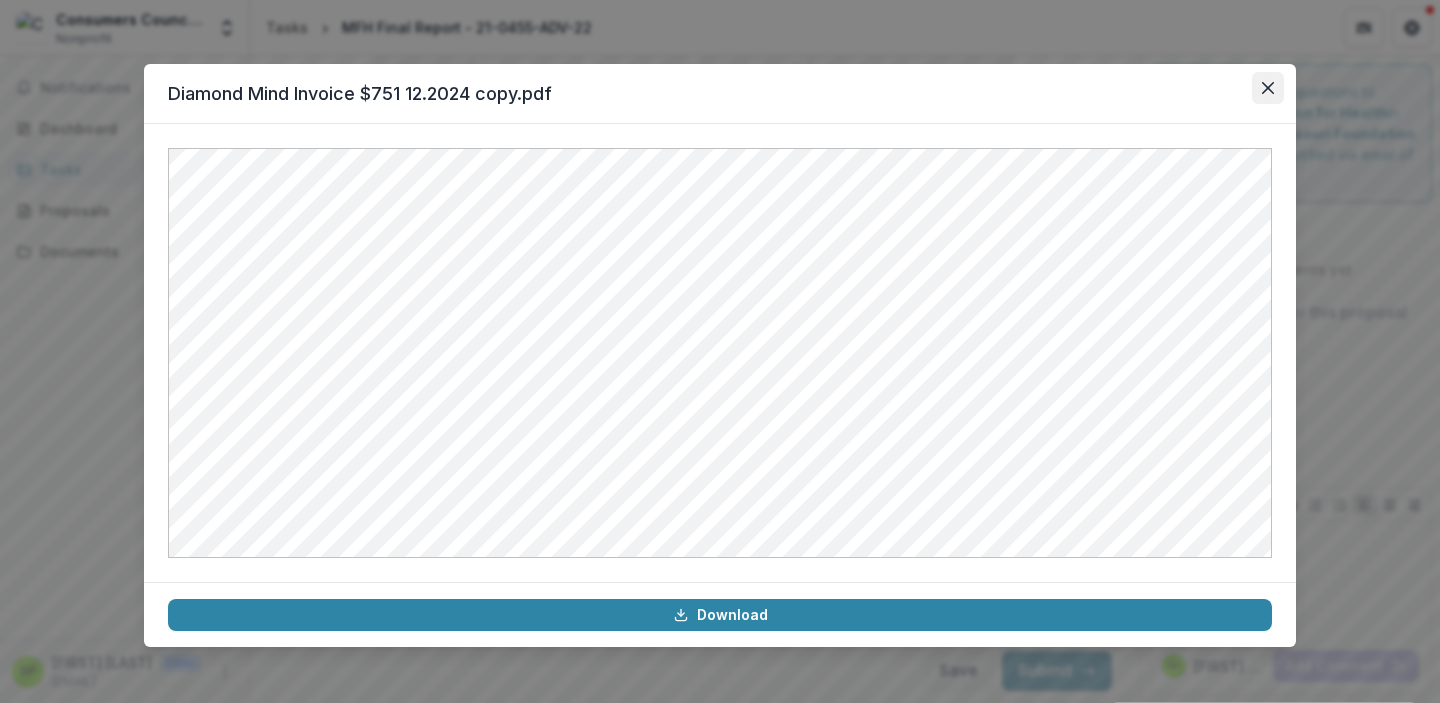 click 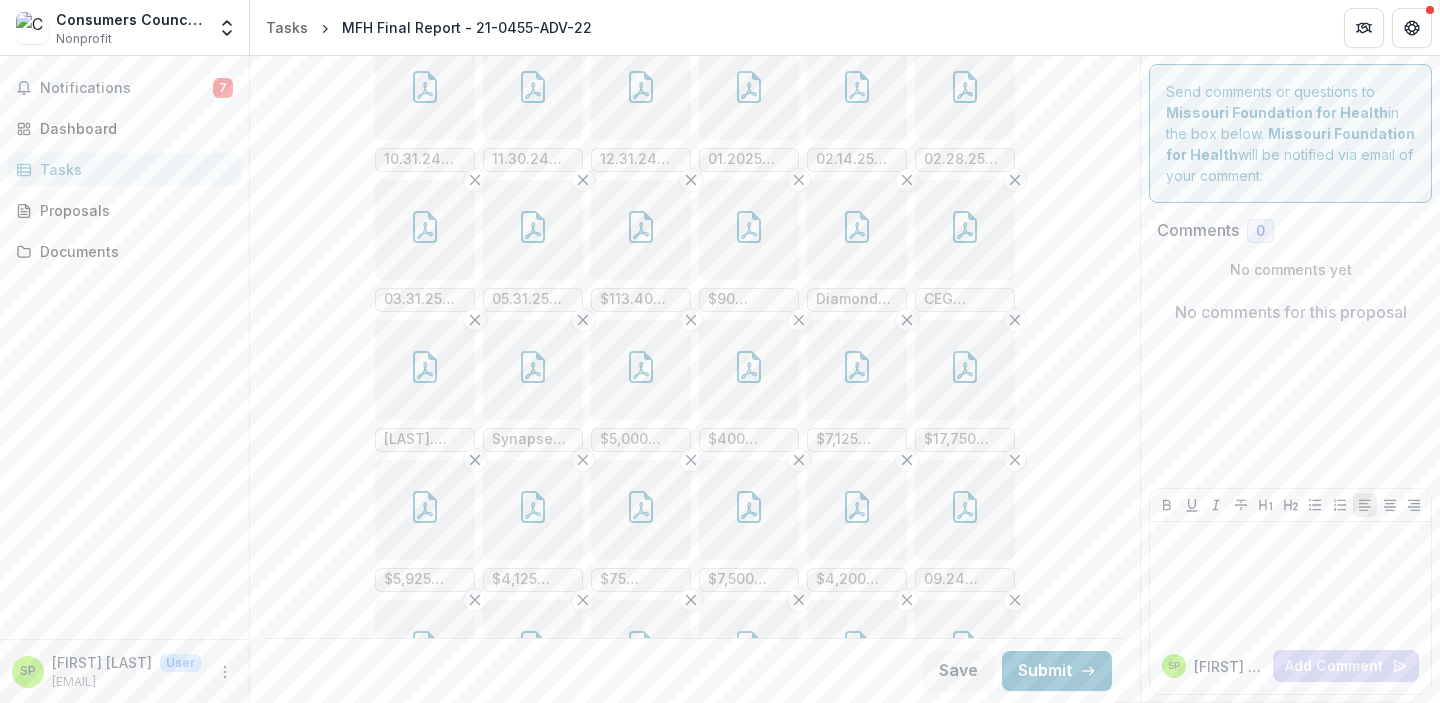 click at bounding box center (425, 370) 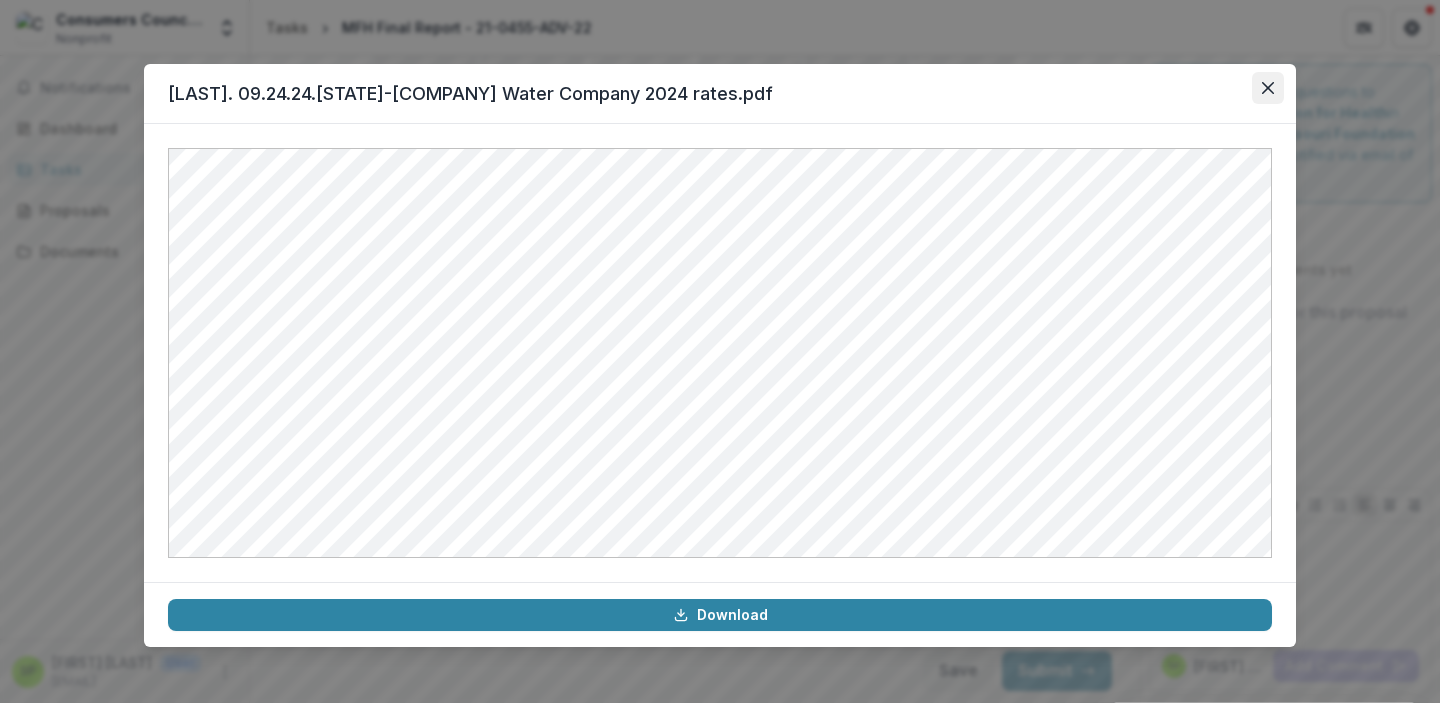 click 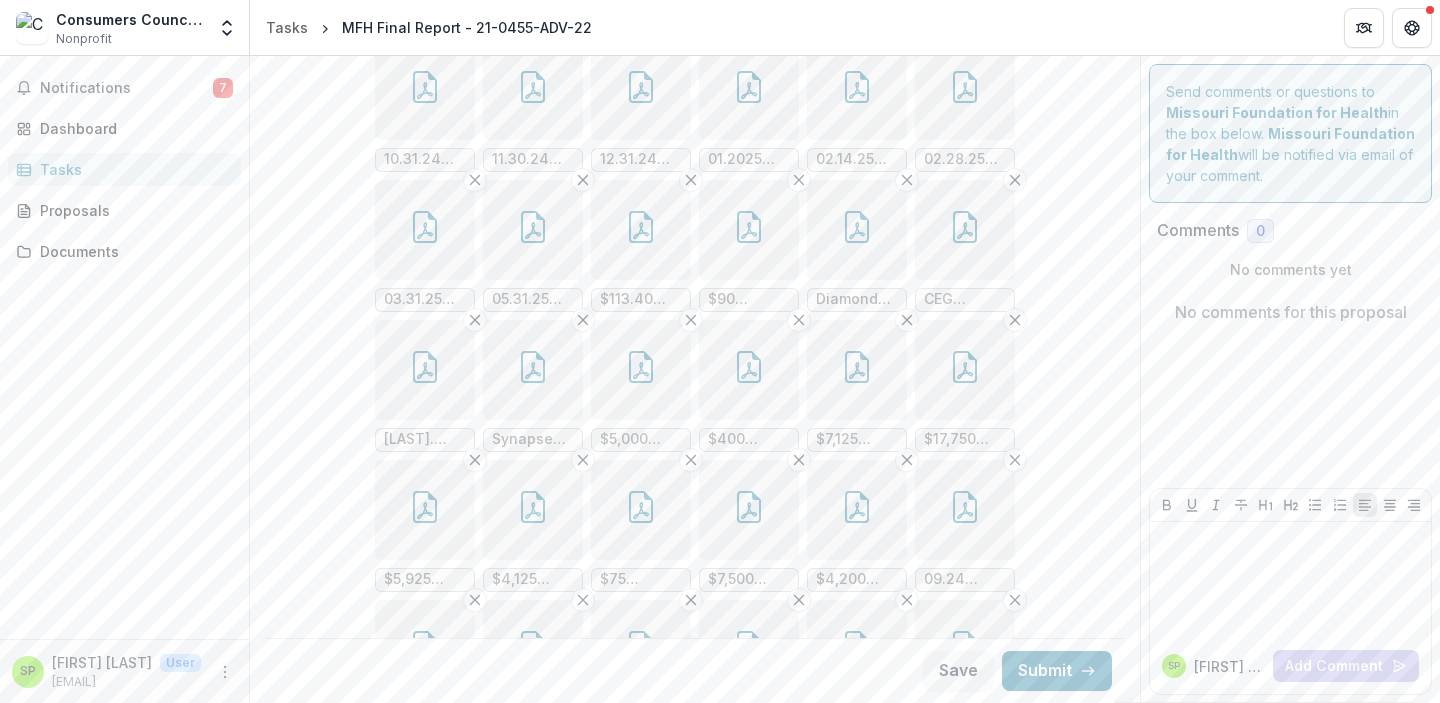 click 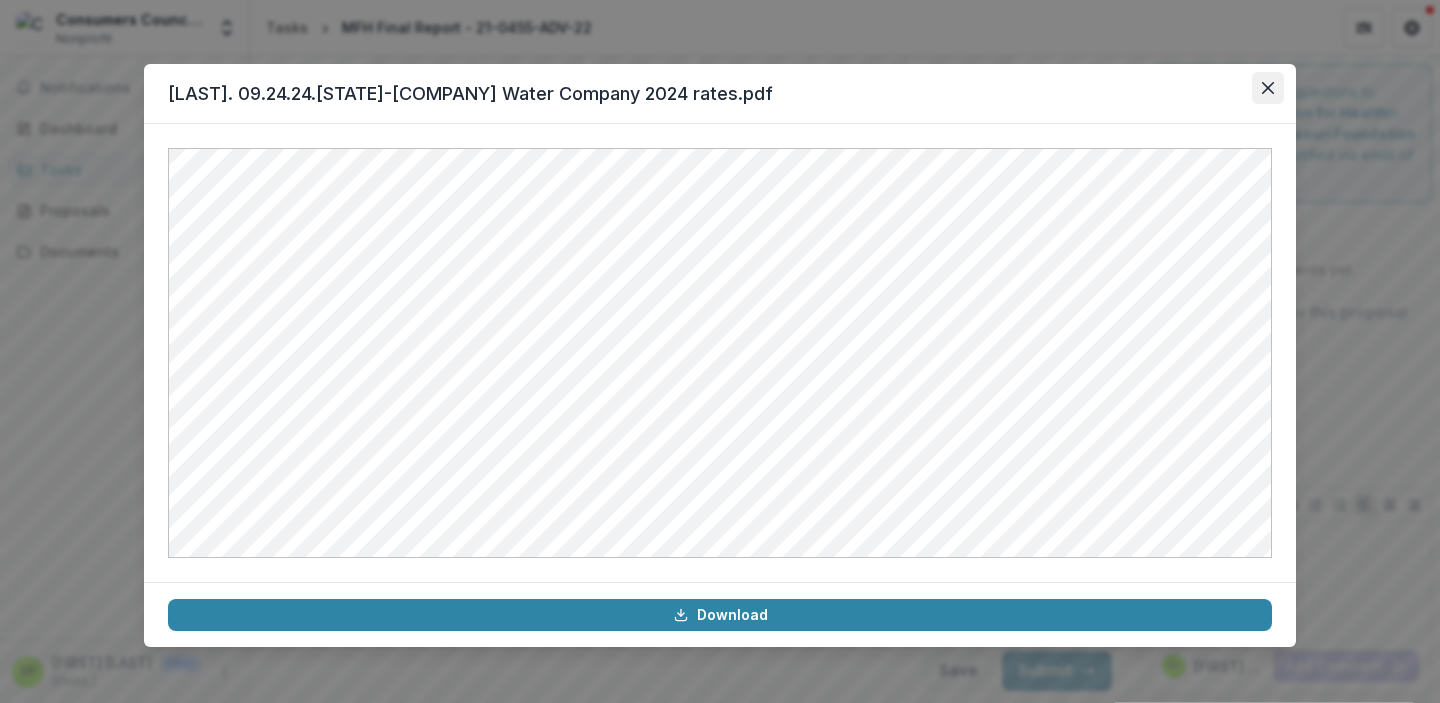 click 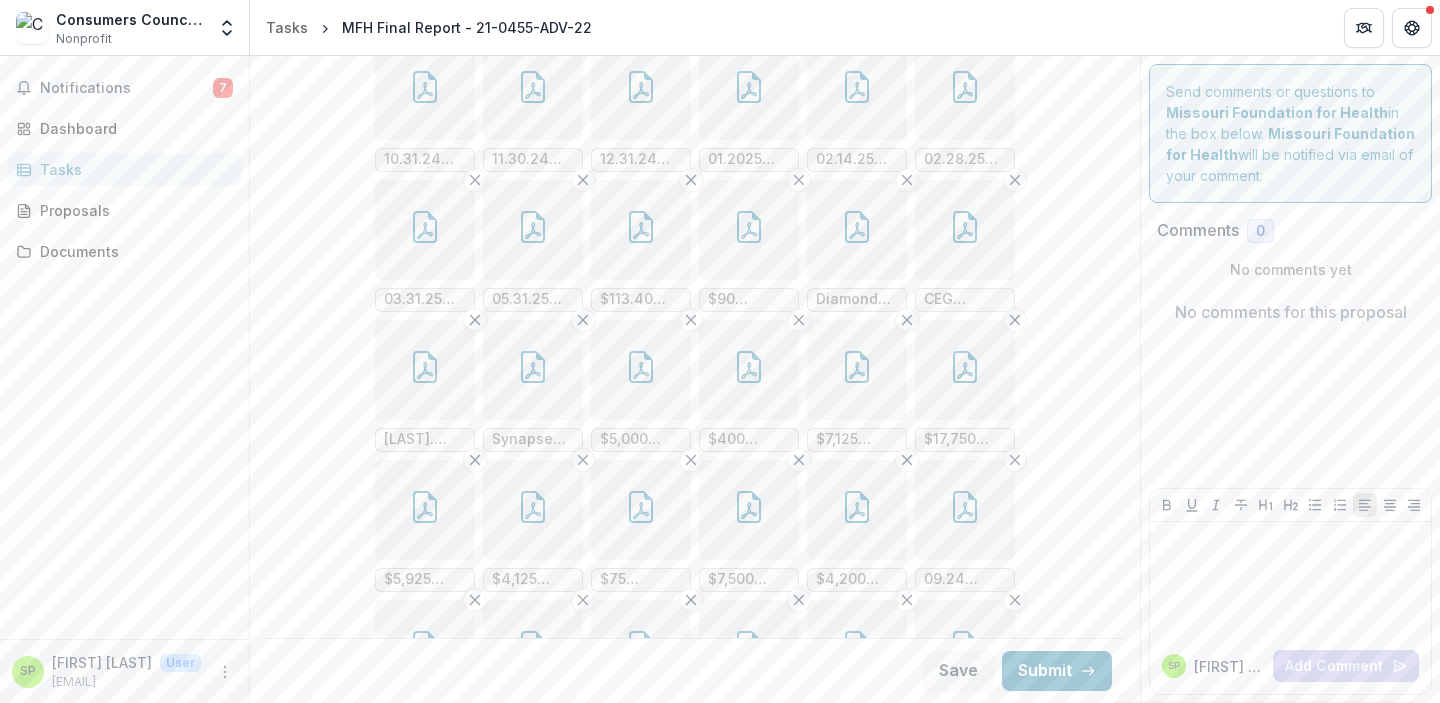 click 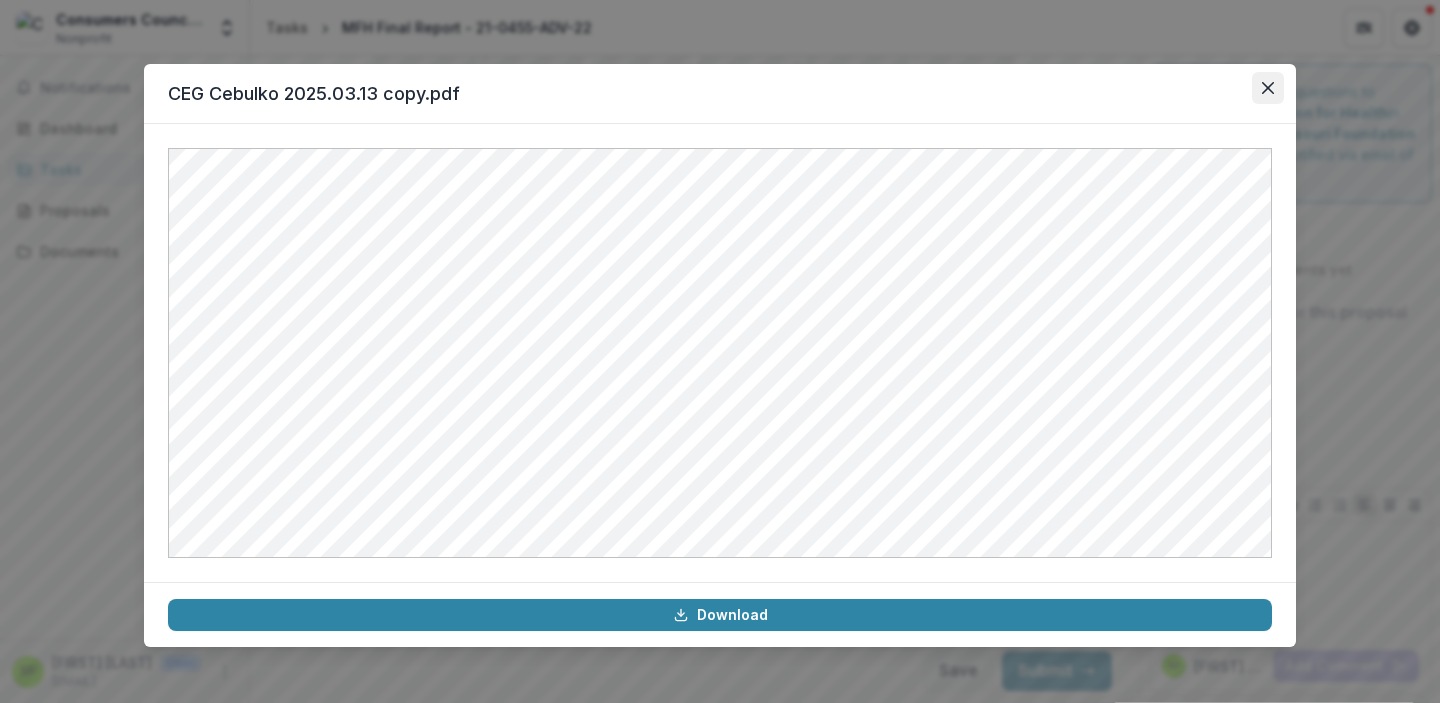 click at bounding box center [1268, 88] 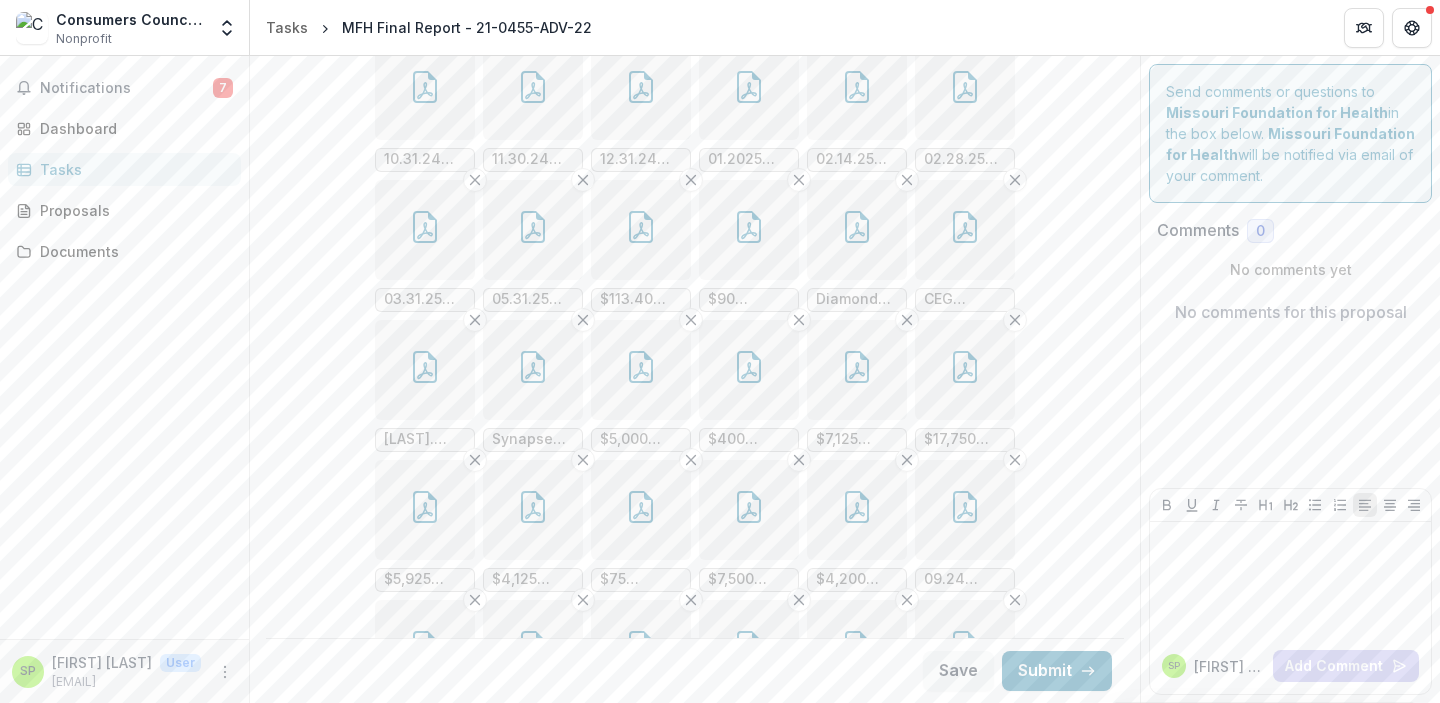 click 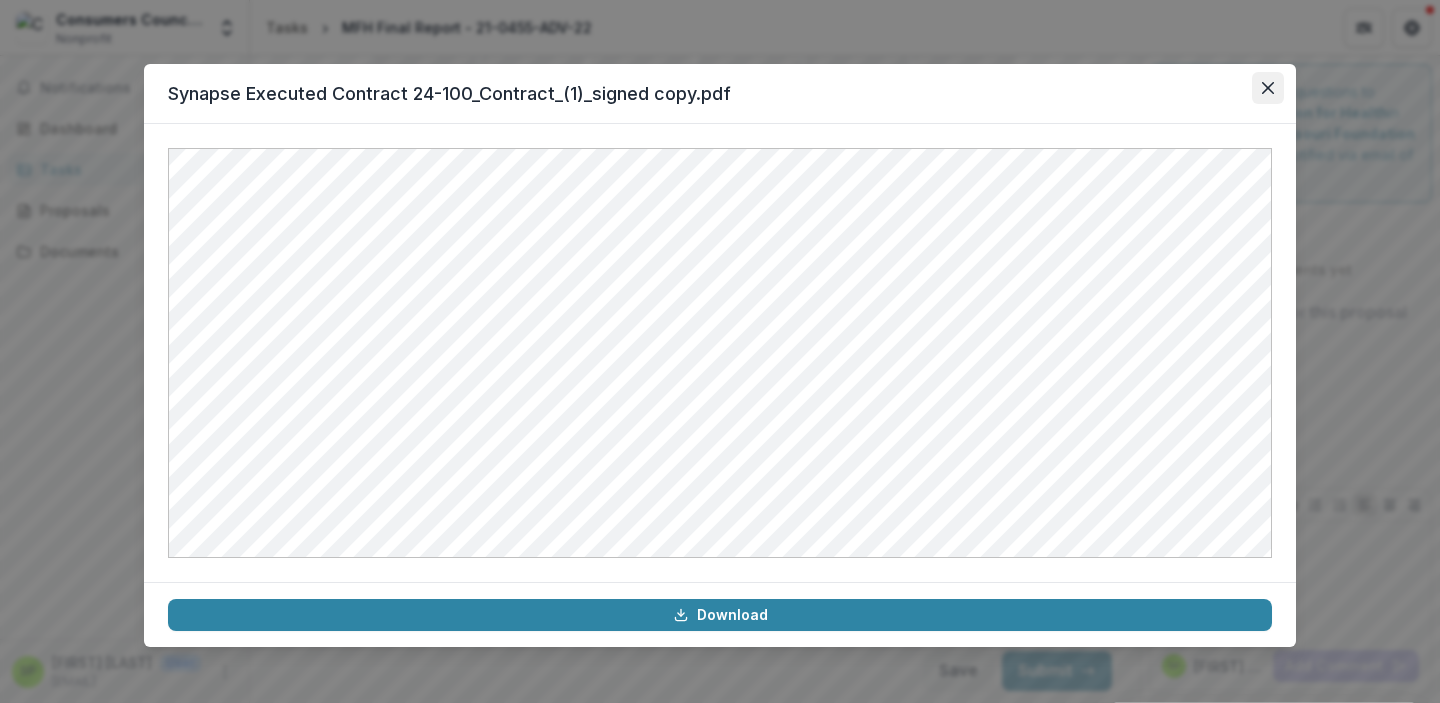 click 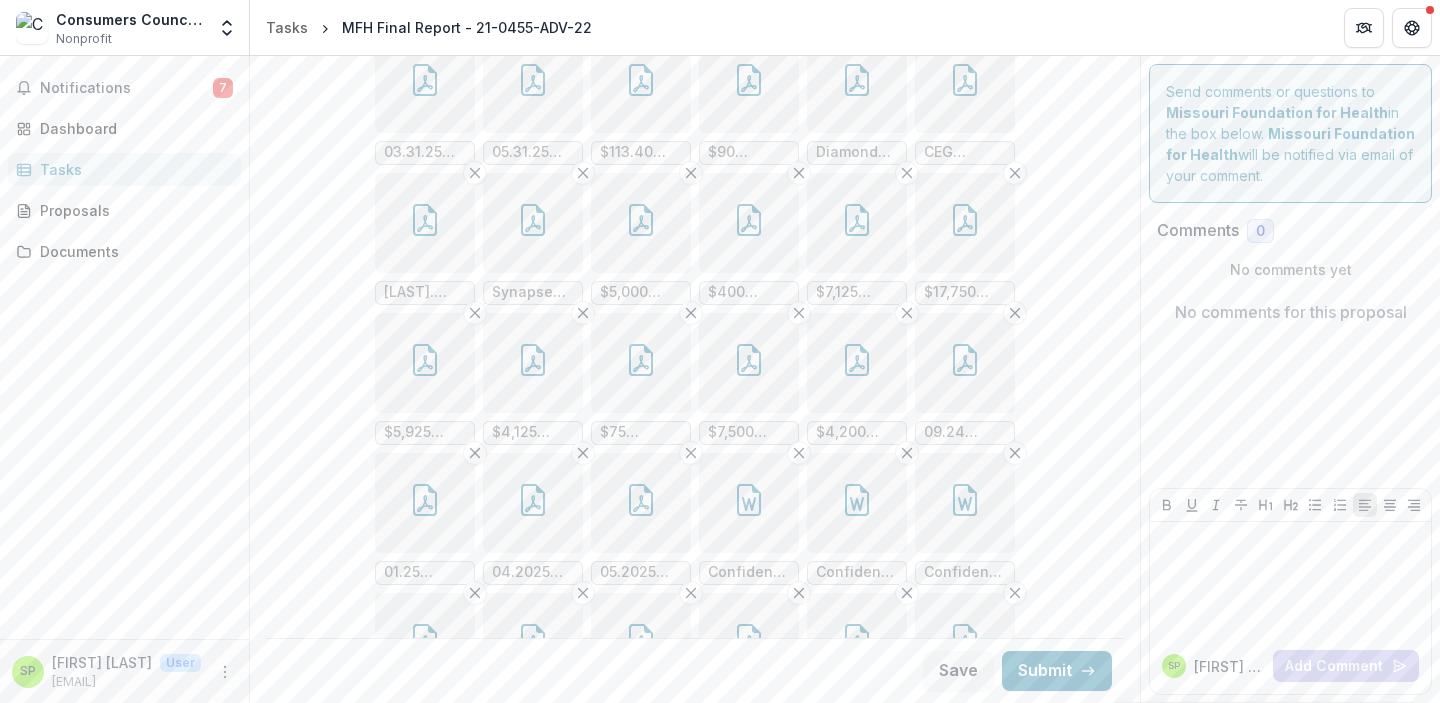 scroll, scrollTop: 1020, scrollLeft: 0, axis: vertical 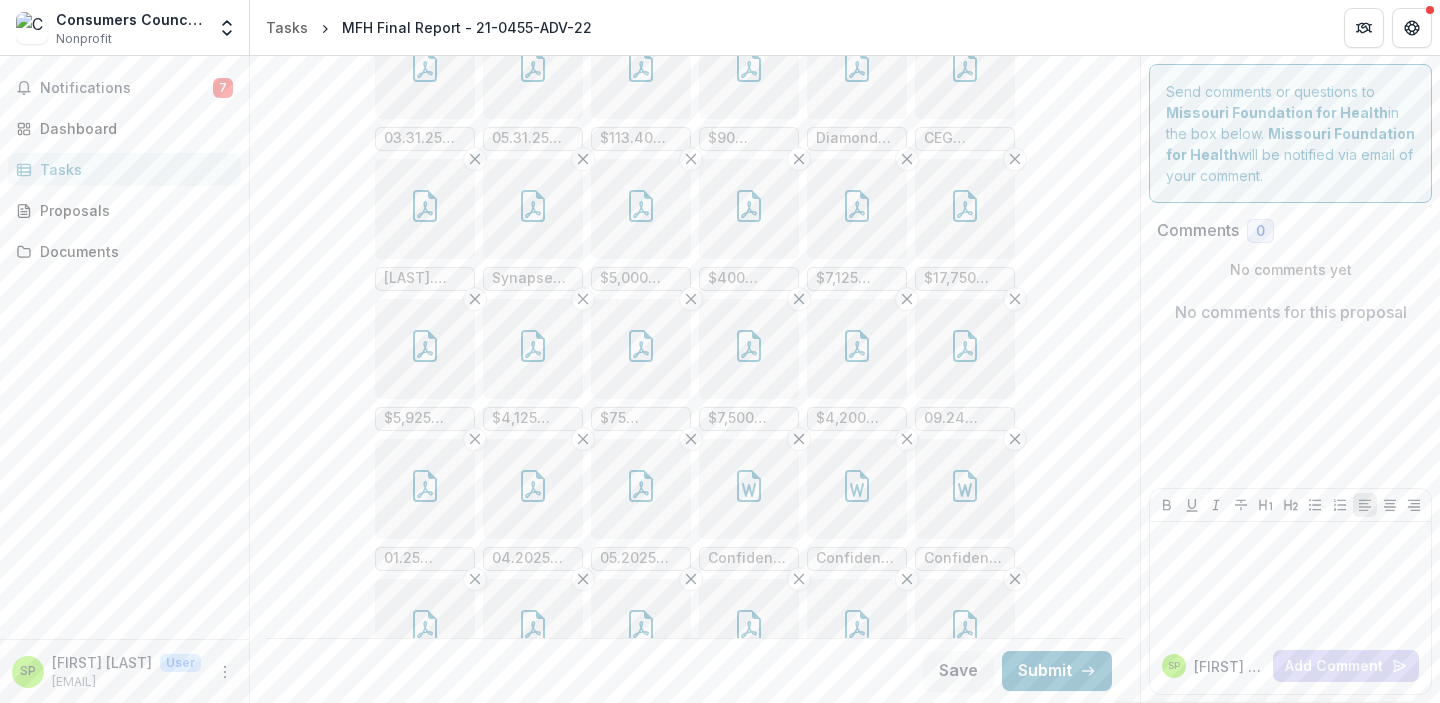 click at bounding box center (425, 489) 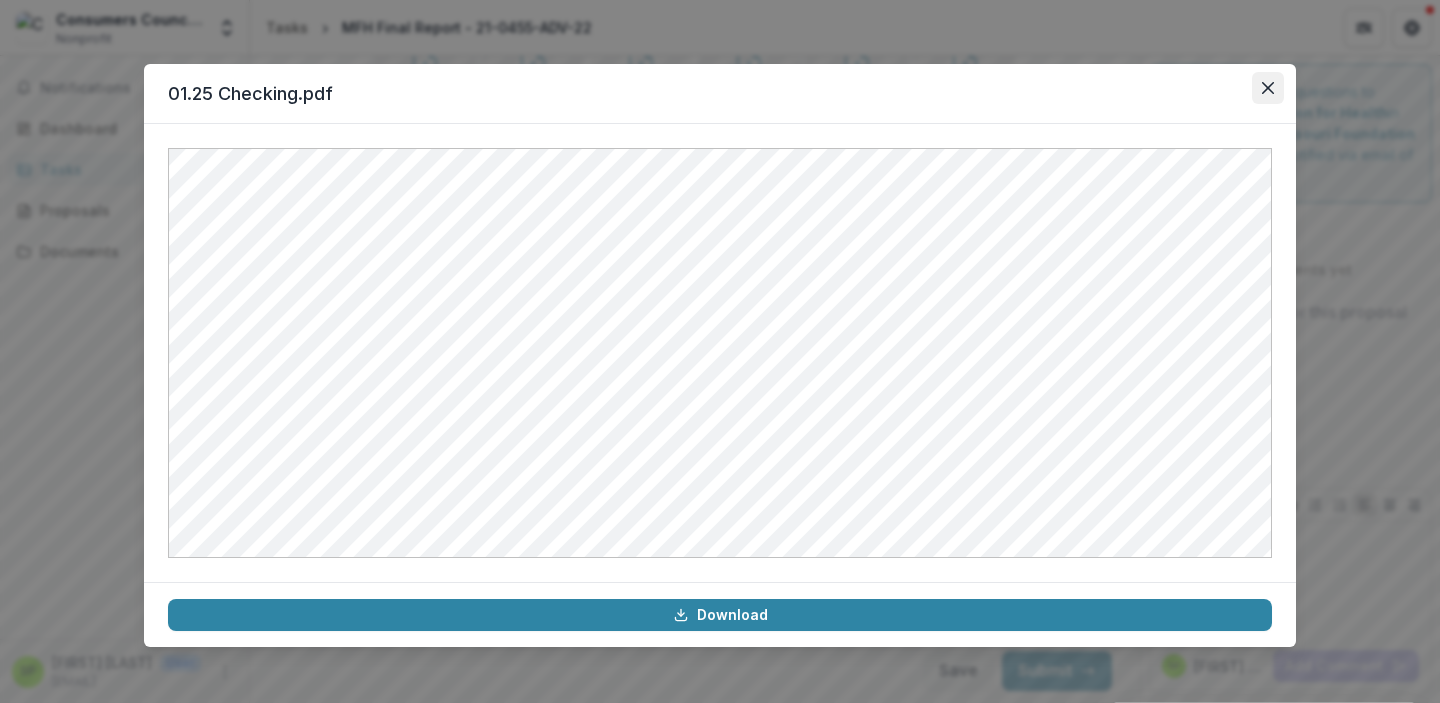 click at bounding box center [1268, 88] 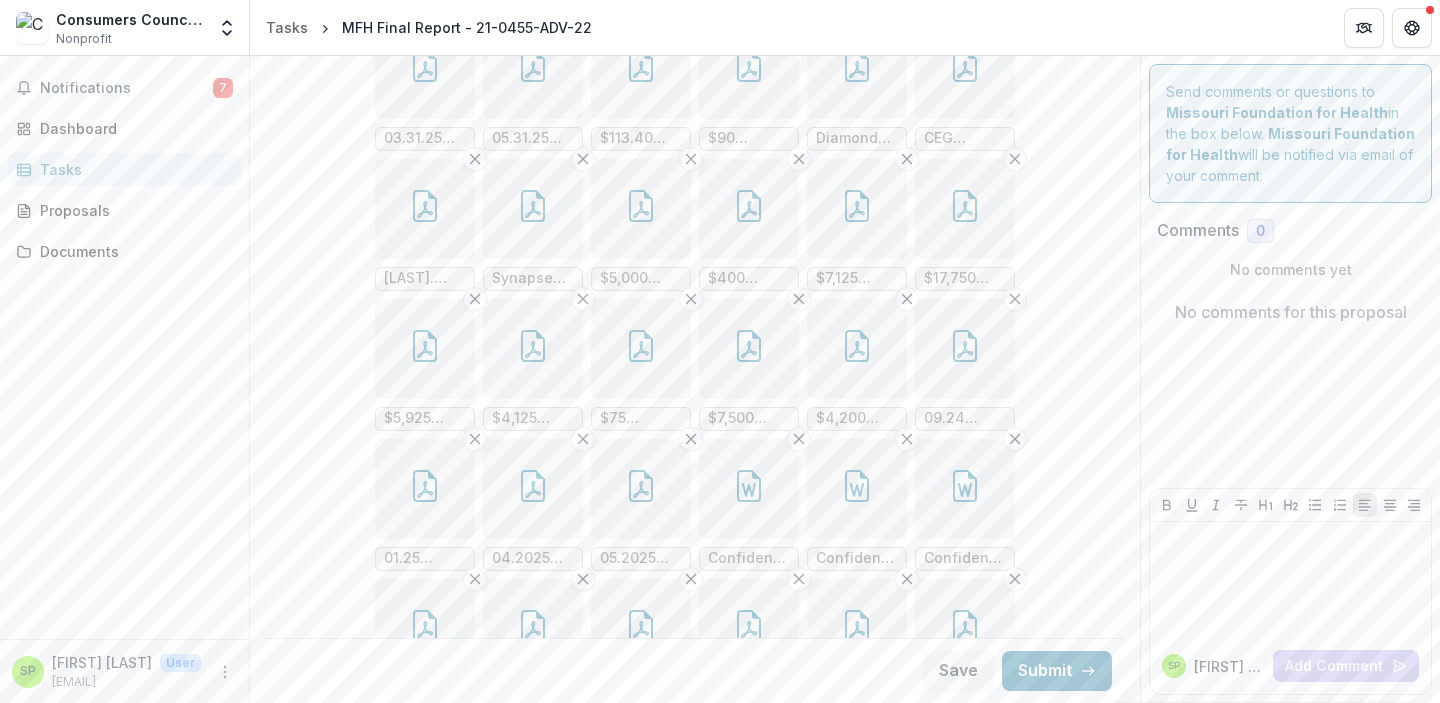 click 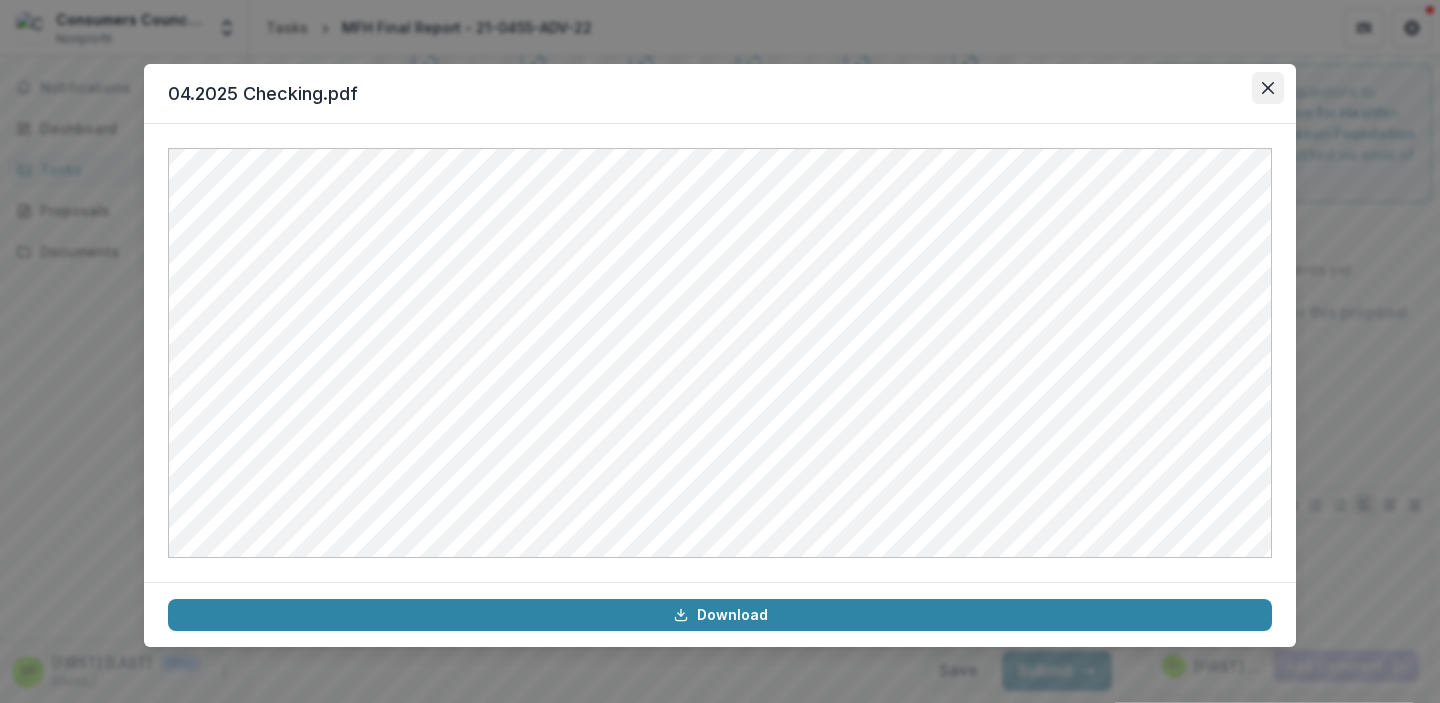 click at bounding box center (1268, 88) 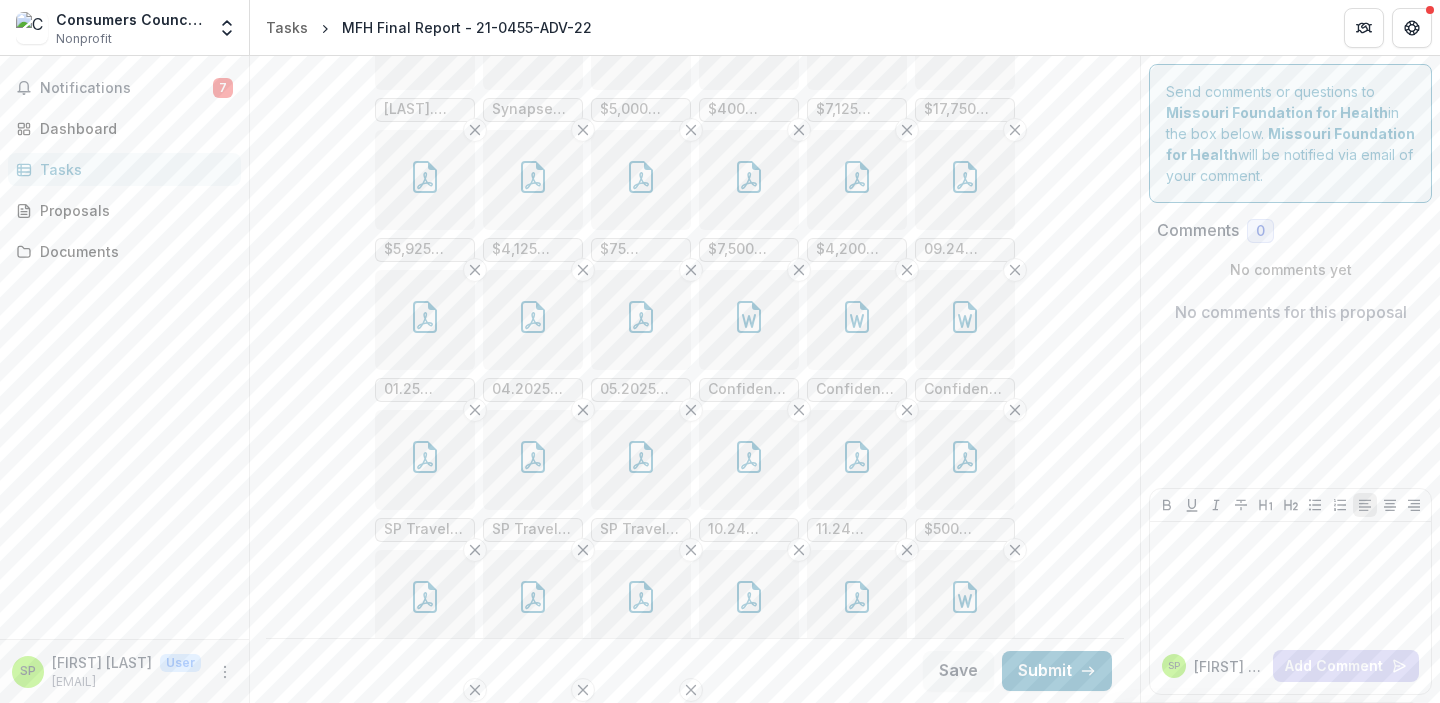 scroll, scrollTop: 1204, scrollLeft: 0, axis: vertical 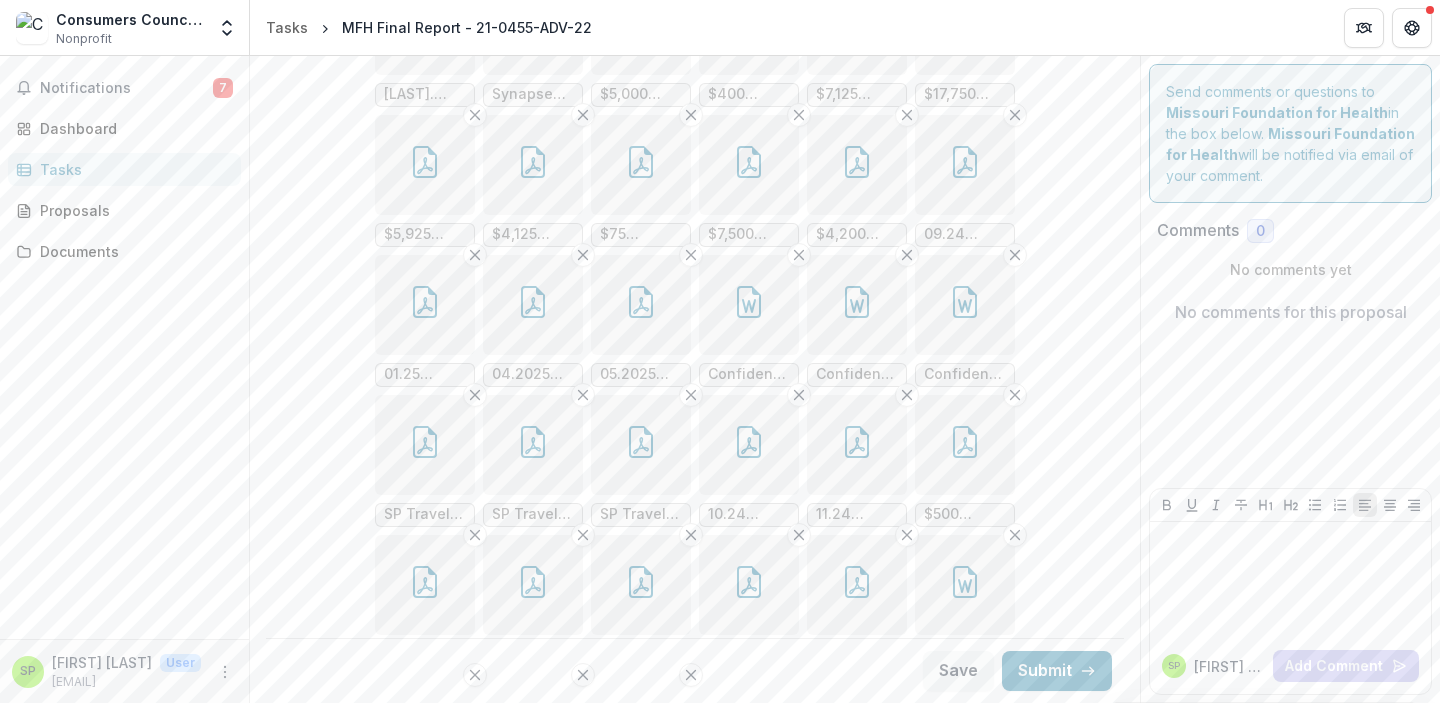 click 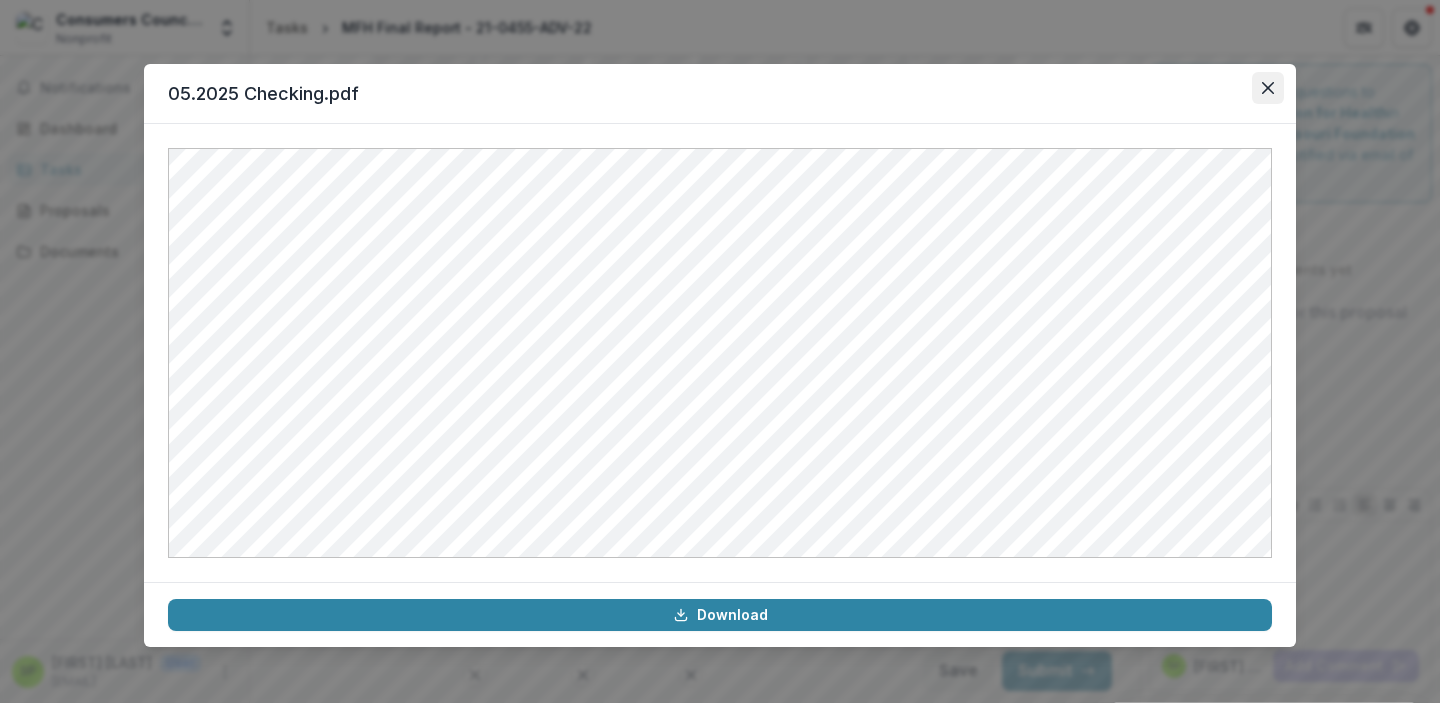 click 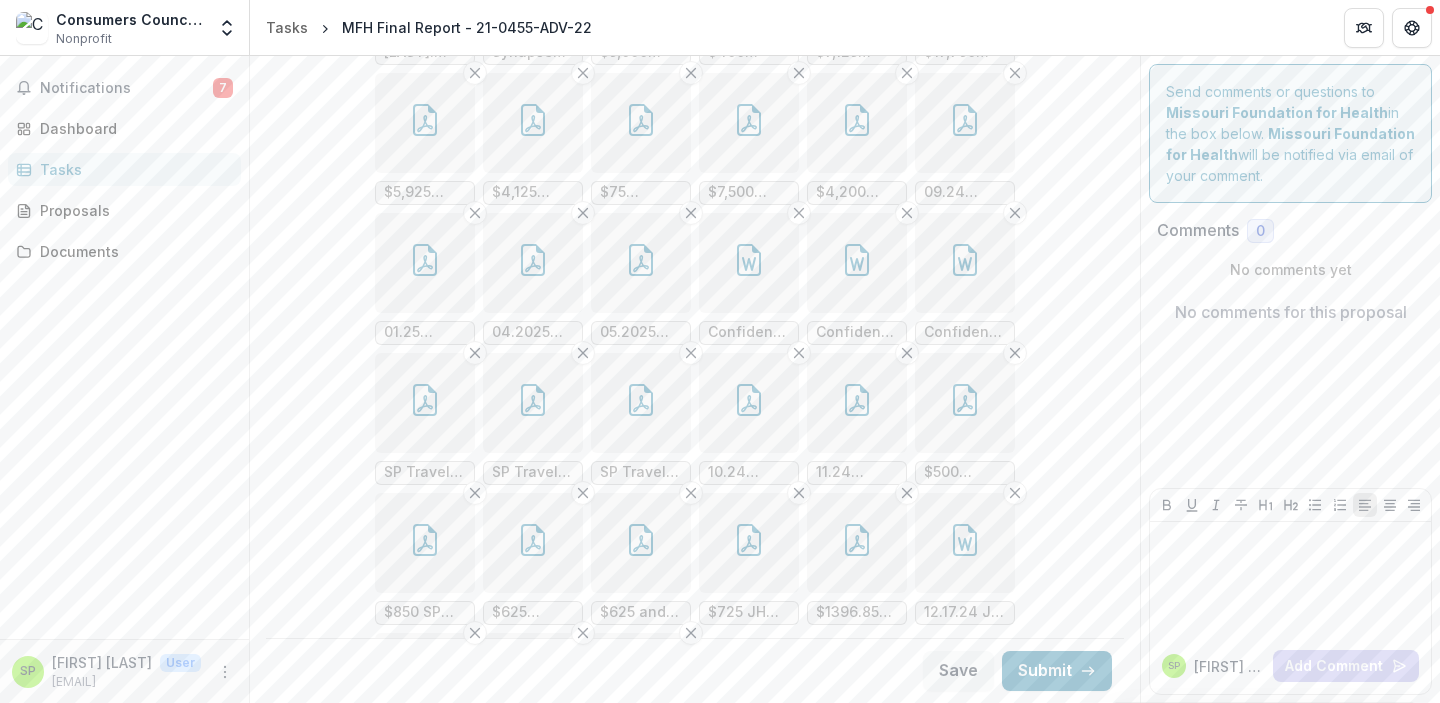 scroll, scrollTop: 1237, scrollLeft: 0, axis: vertical 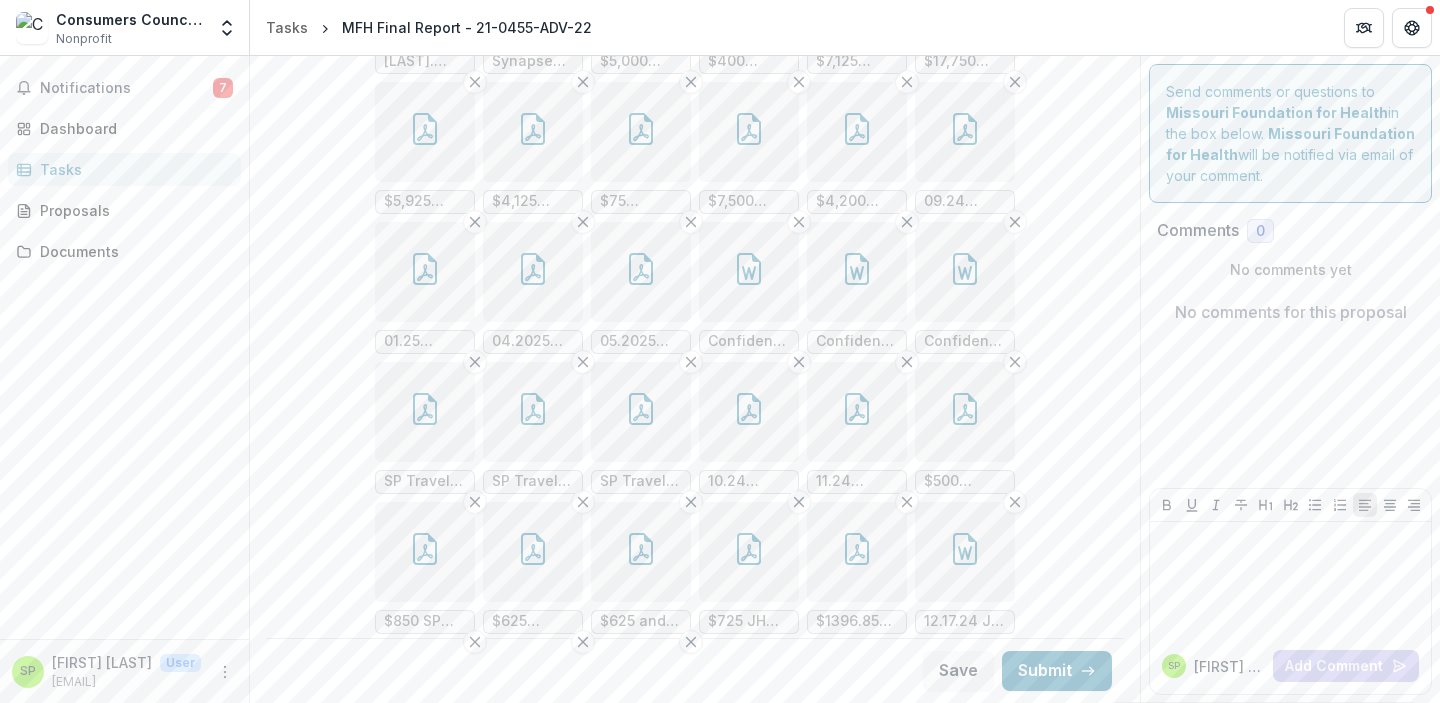 click 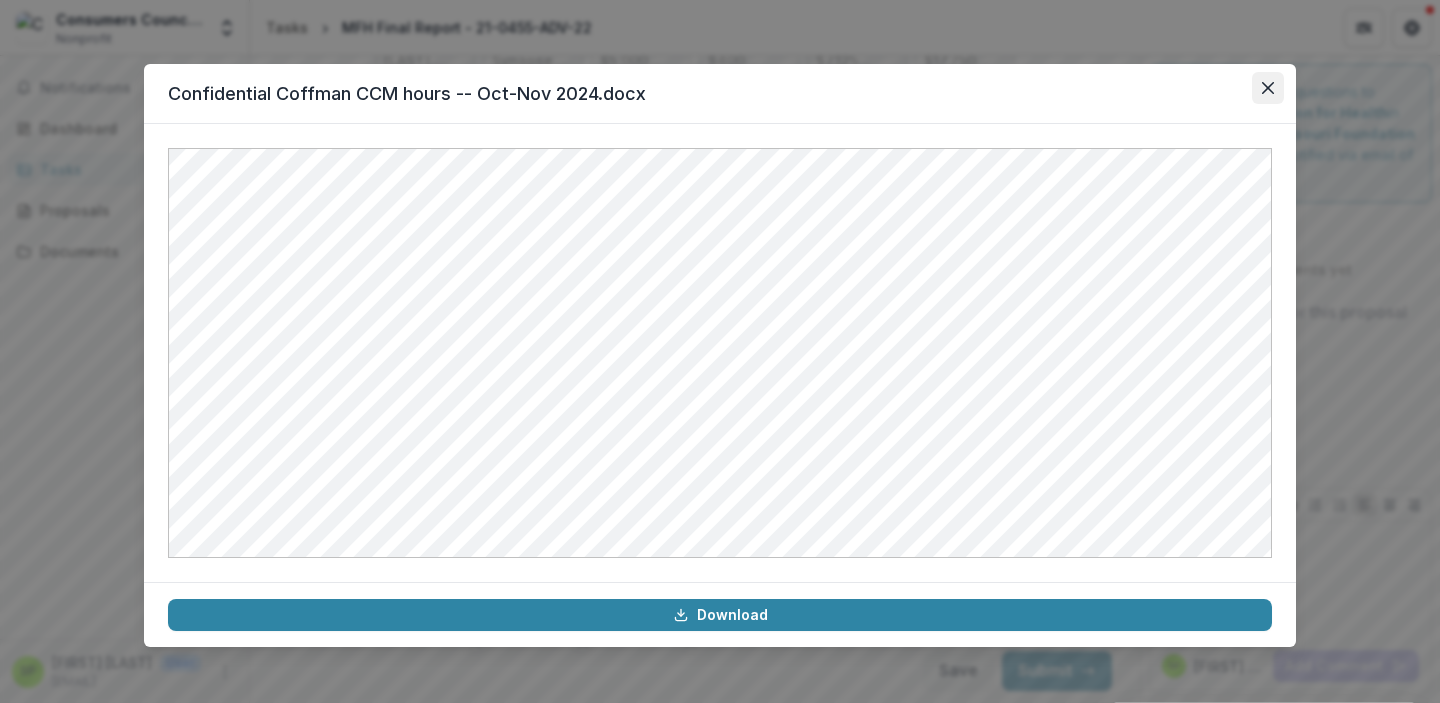 click at bounding box center [1268, 88] 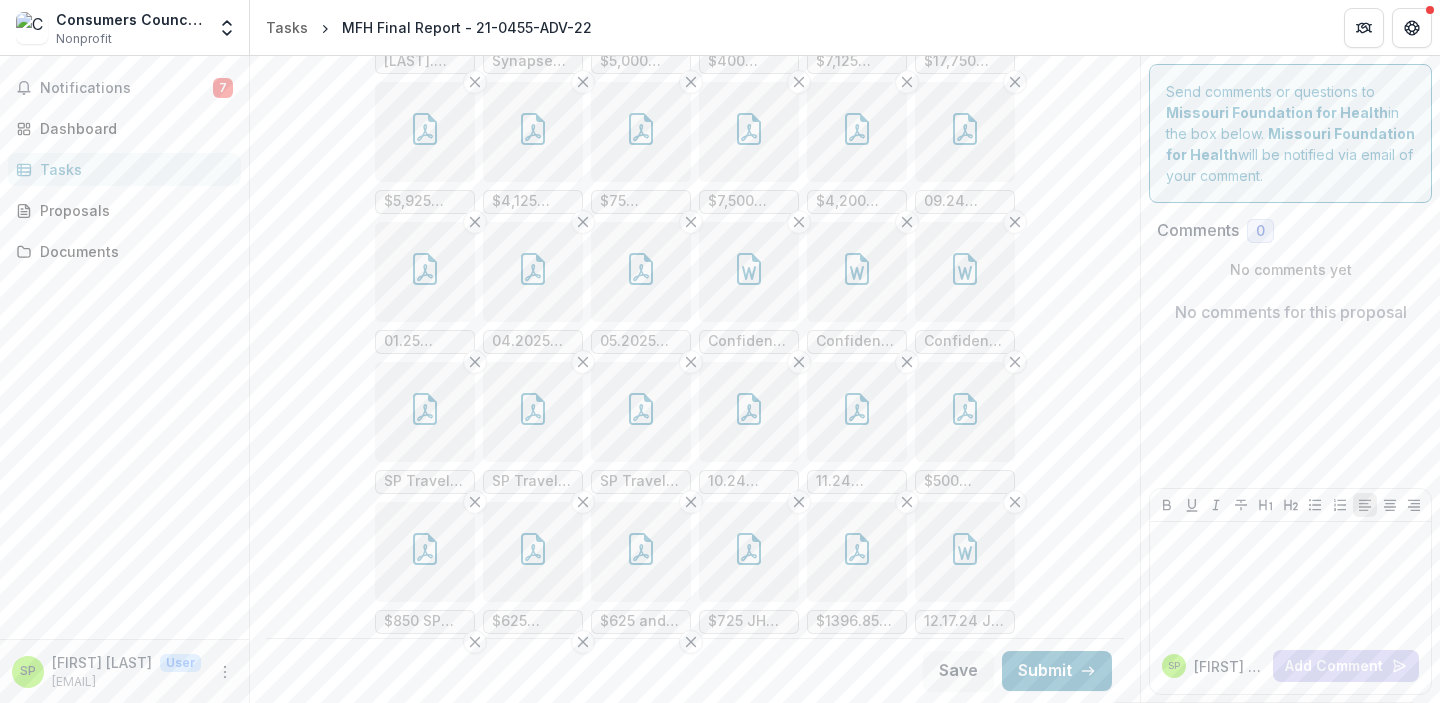 click 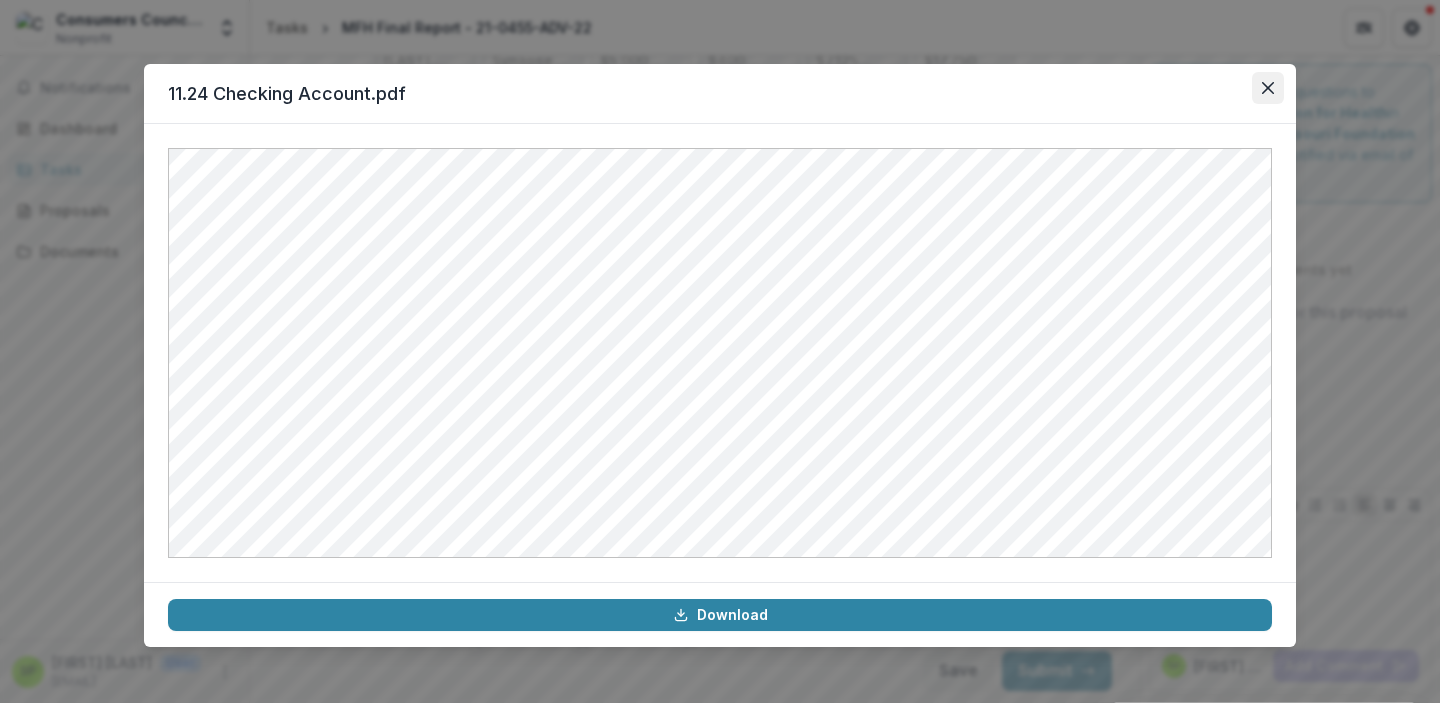 click at bounding box center (1268, 88) 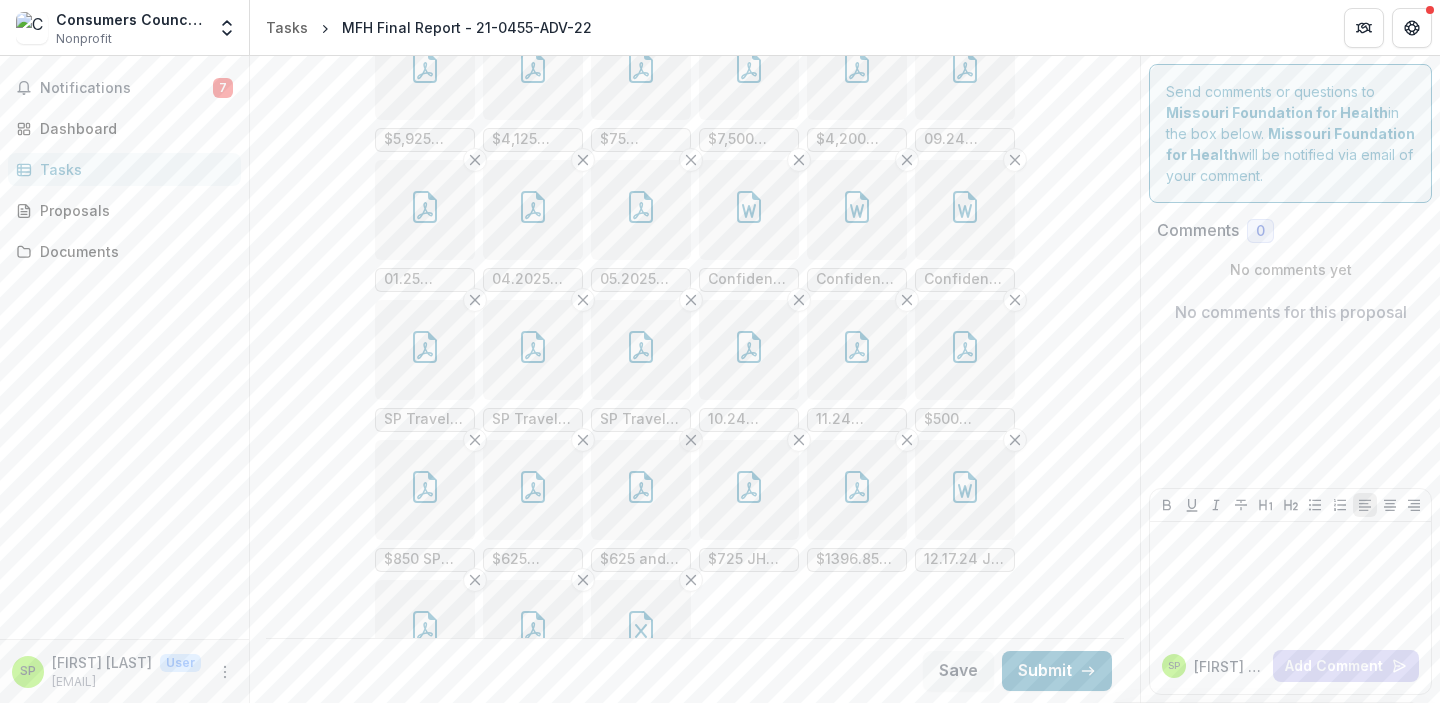 scroll, scrollTop: 1291, scrollLeft: 0, axis: vertical 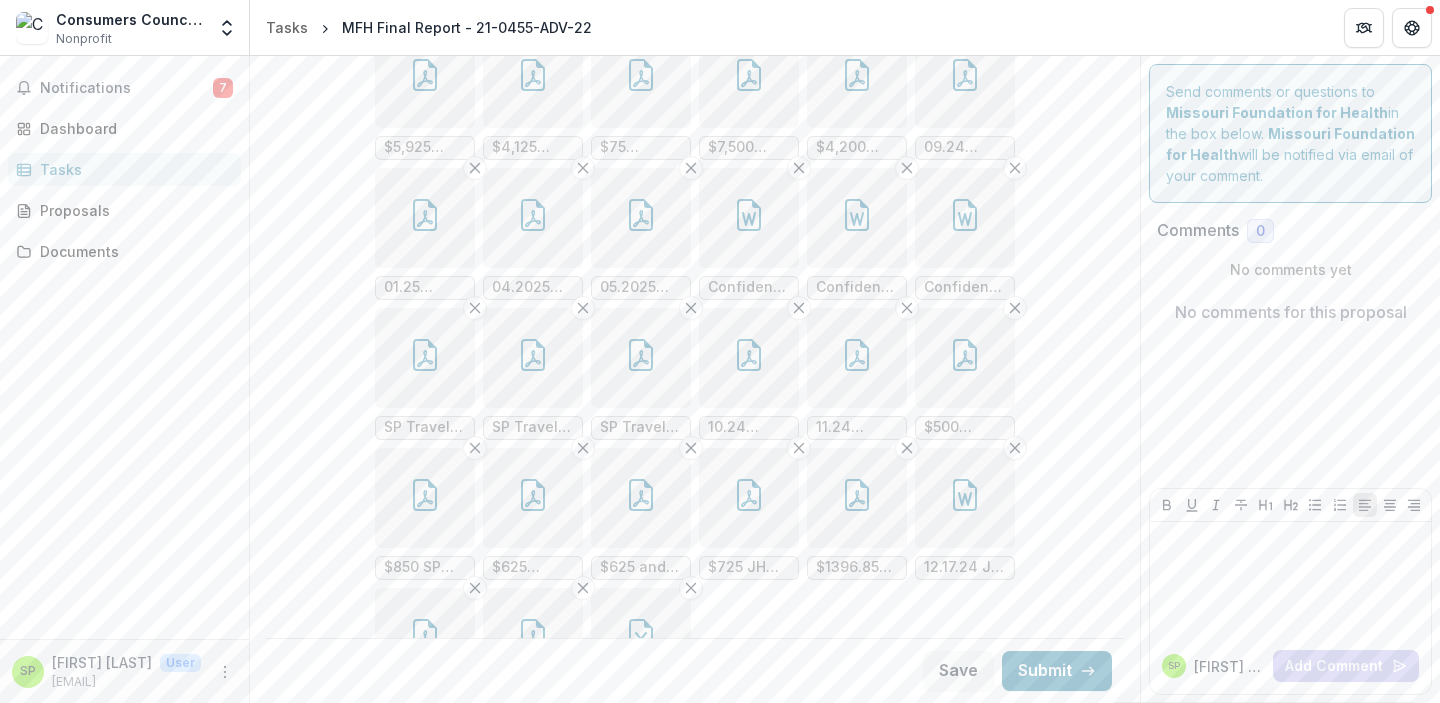 click at bounding box center [857, 218] 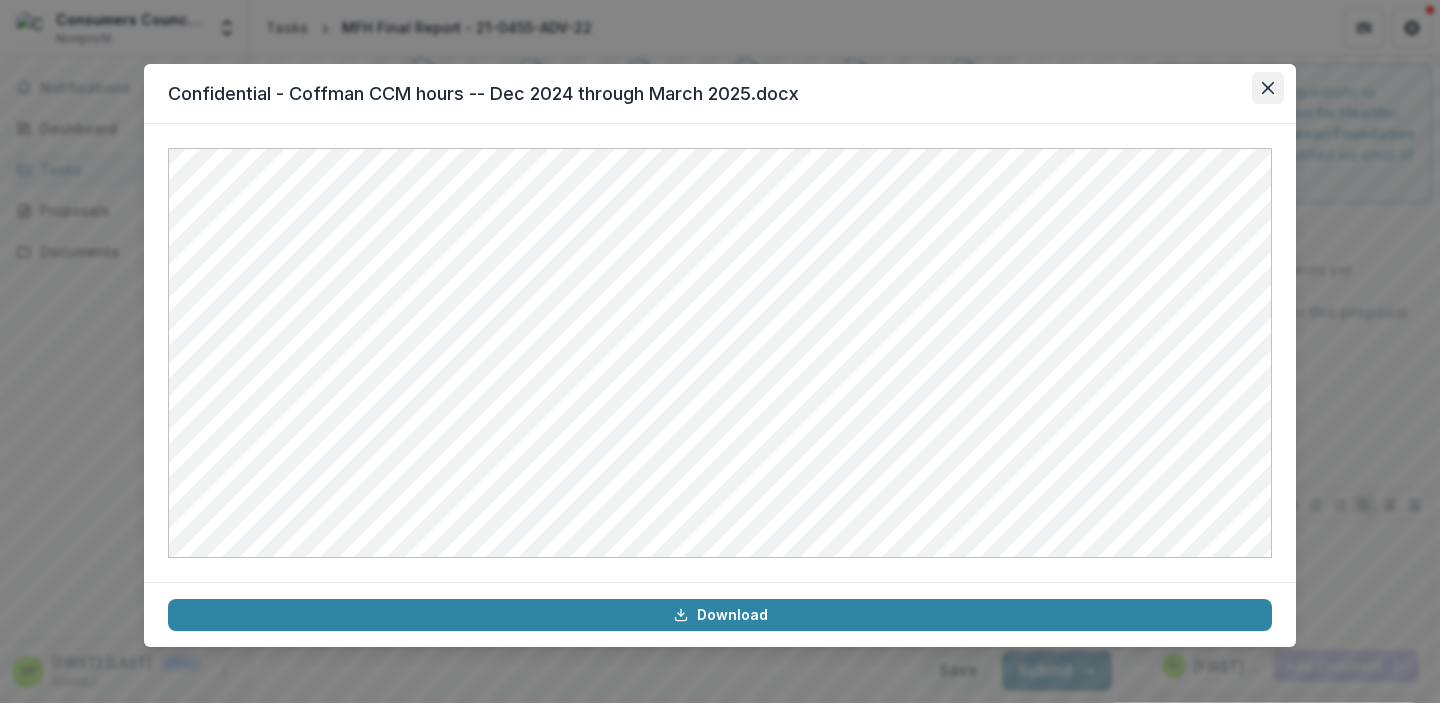 click 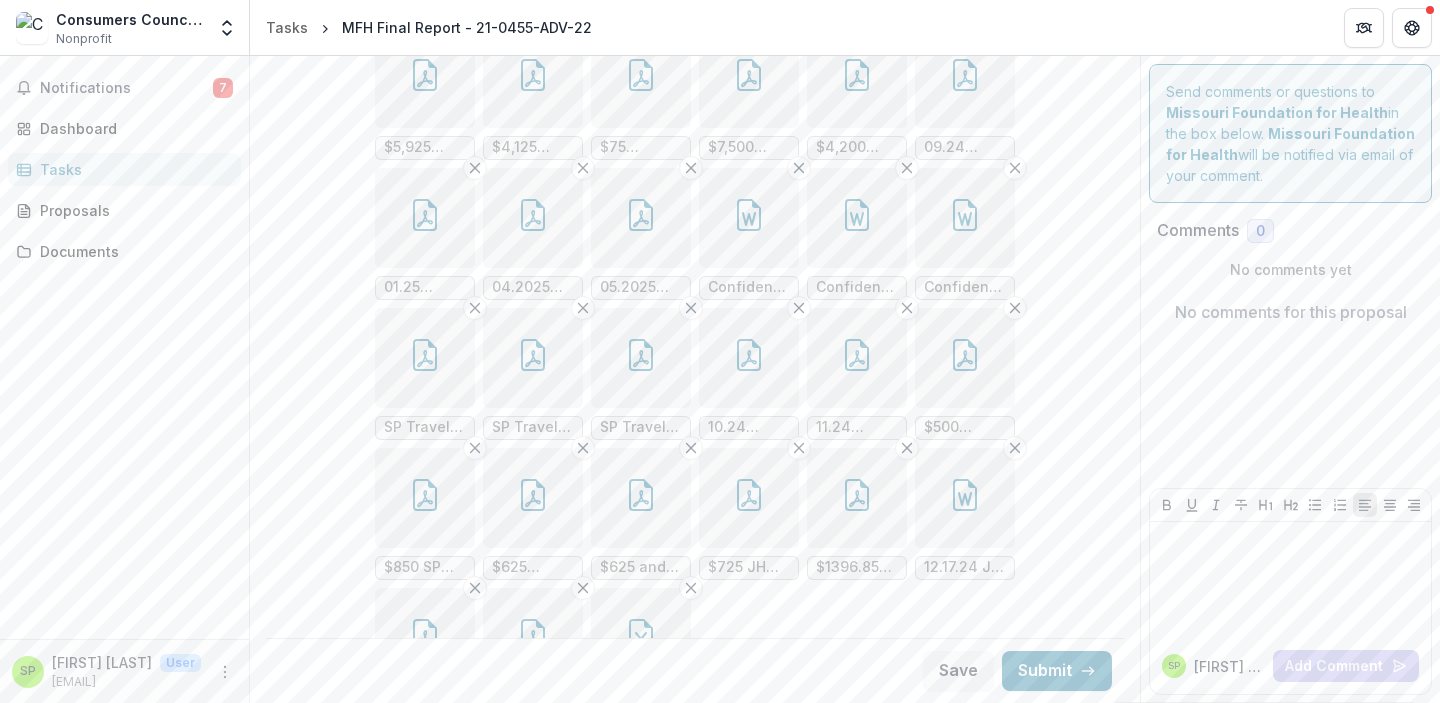 click 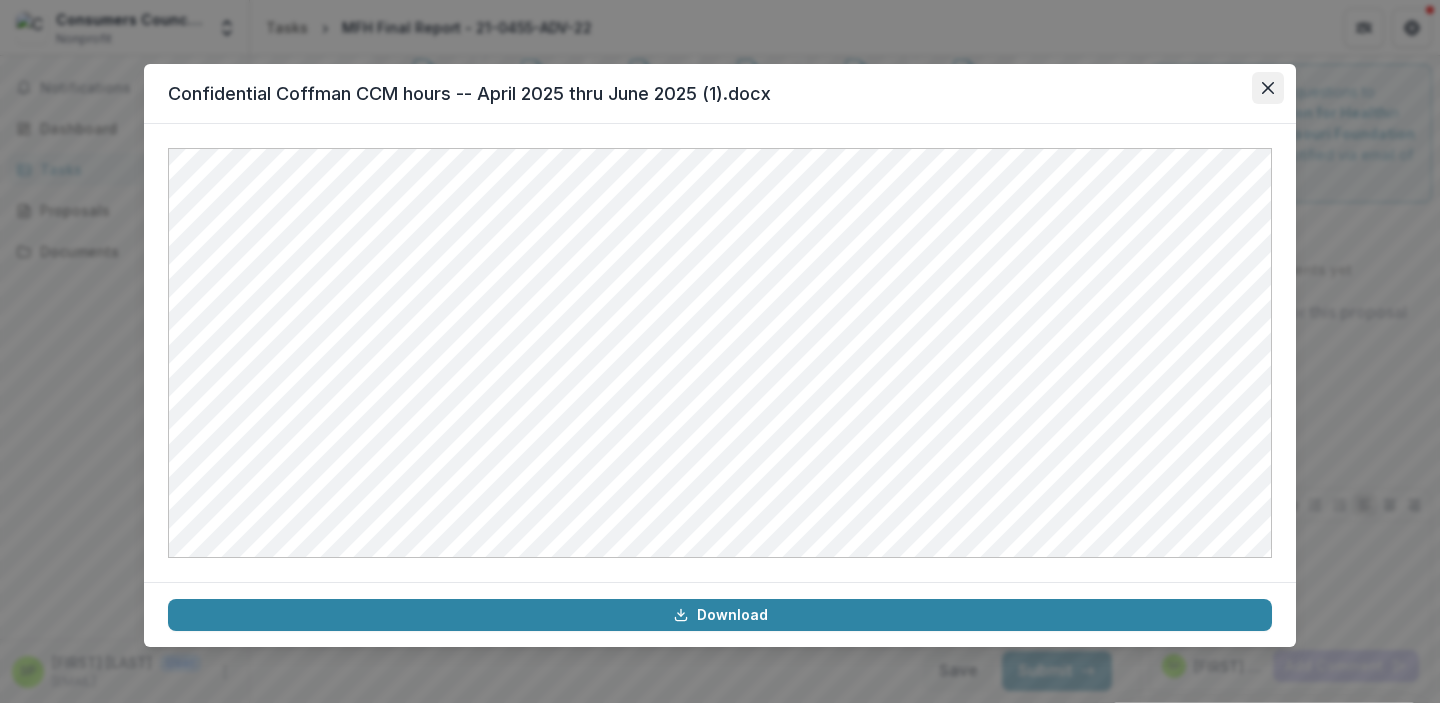 click at bounding box center (1268, 88) 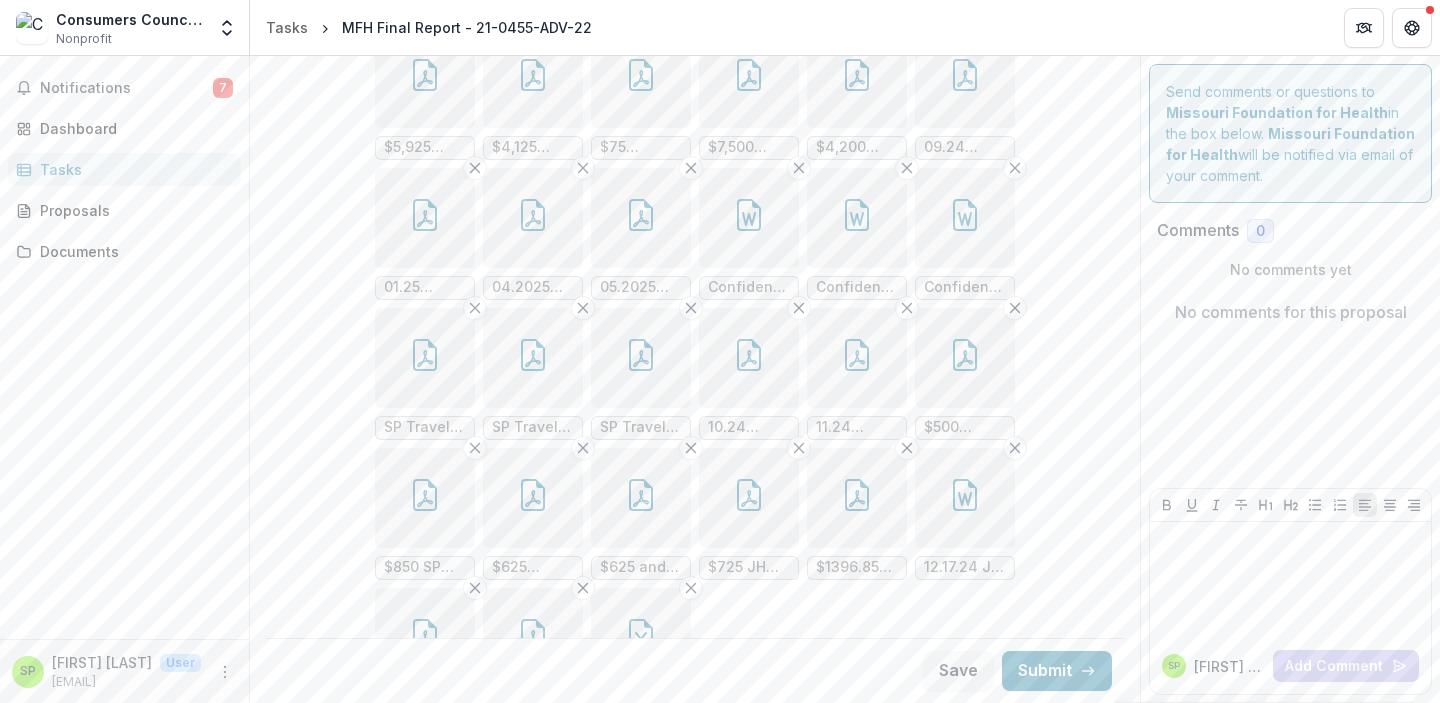 click 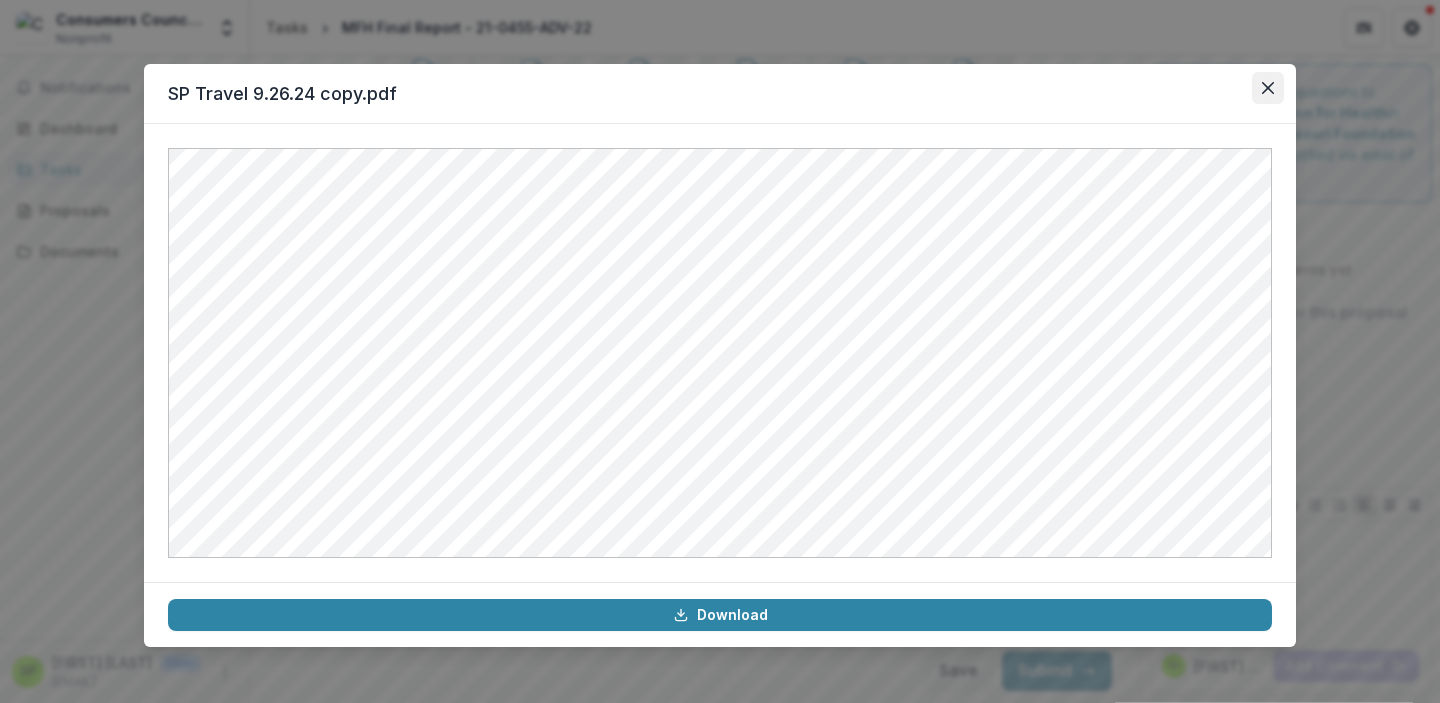 click at bounding box center [1268, 88] 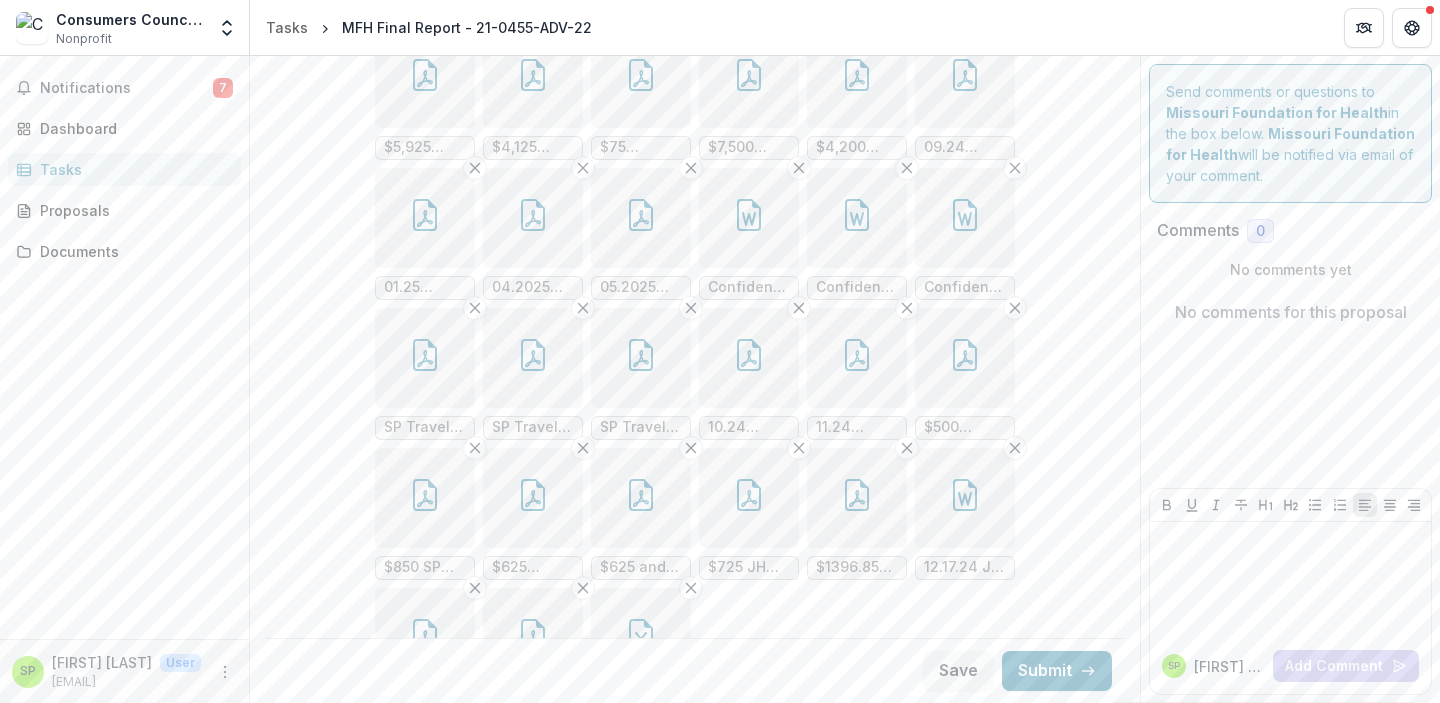 click 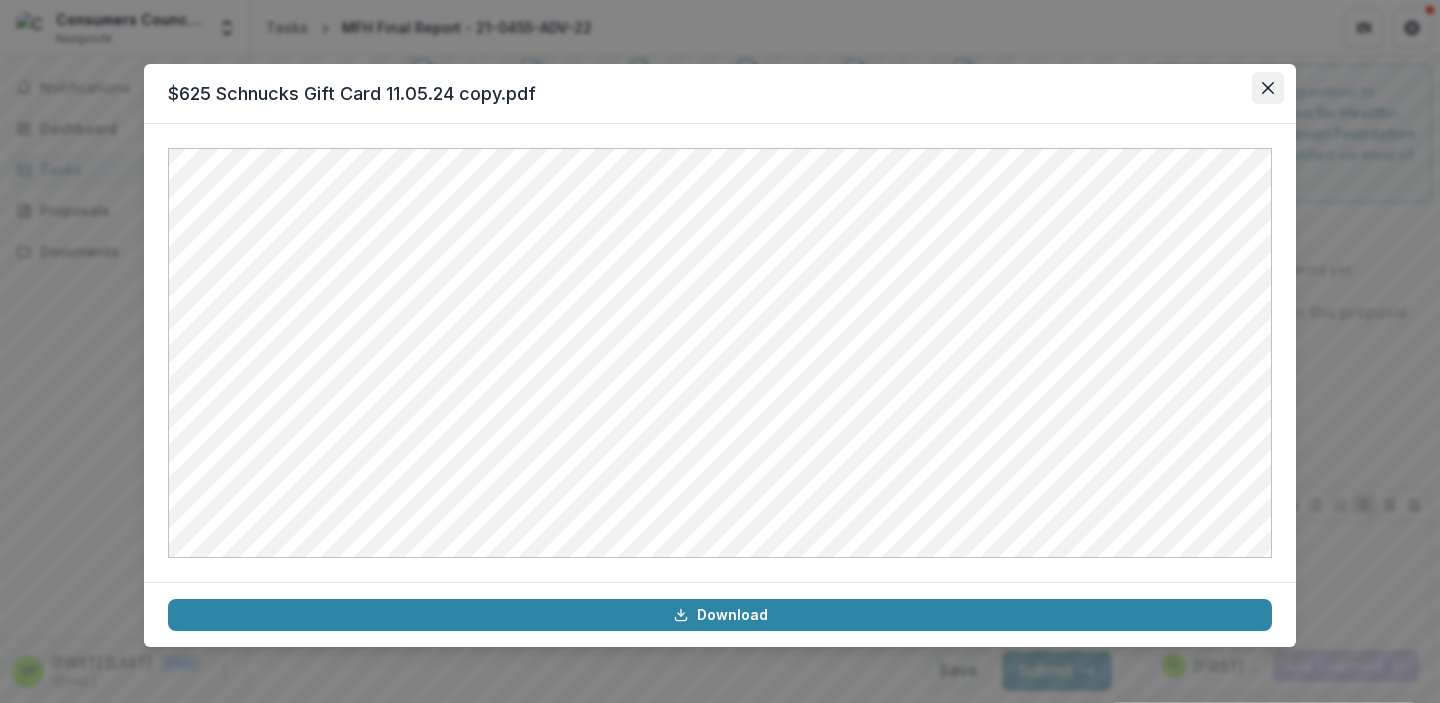 click 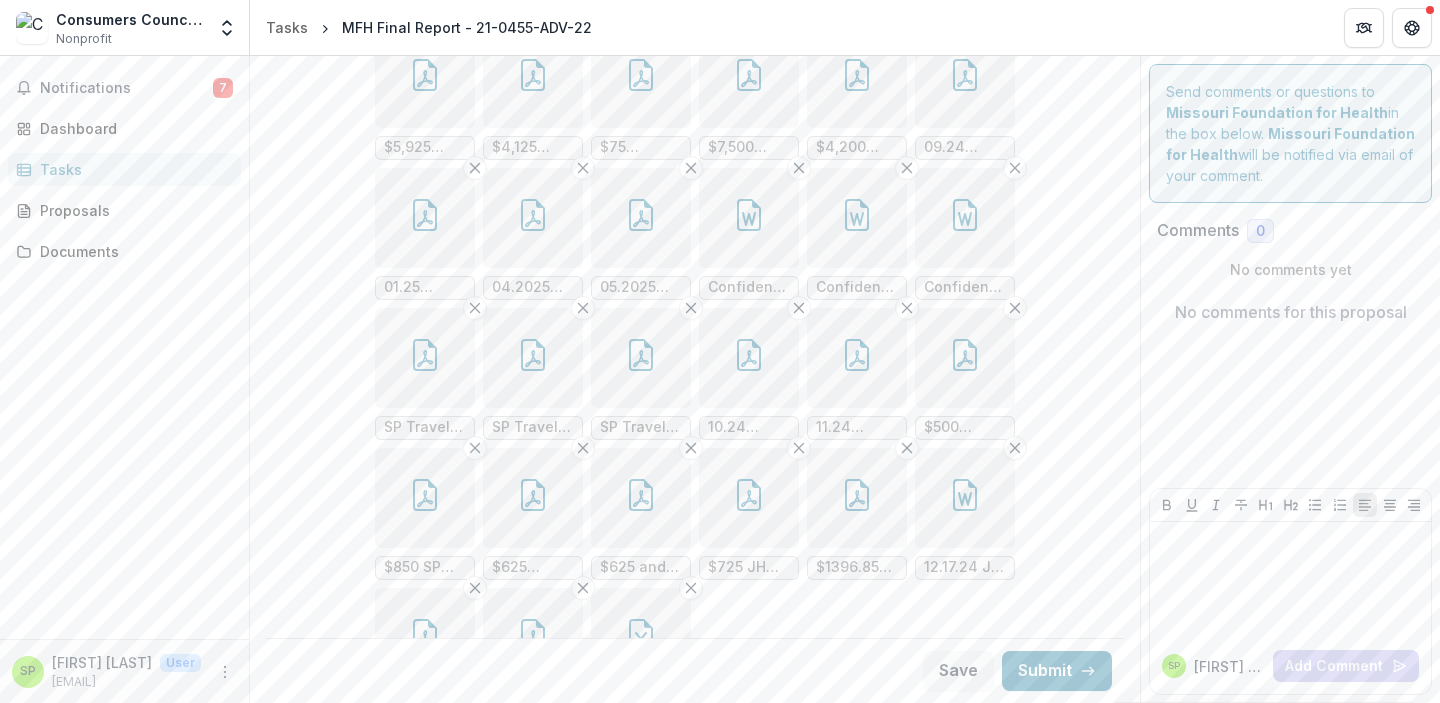 click 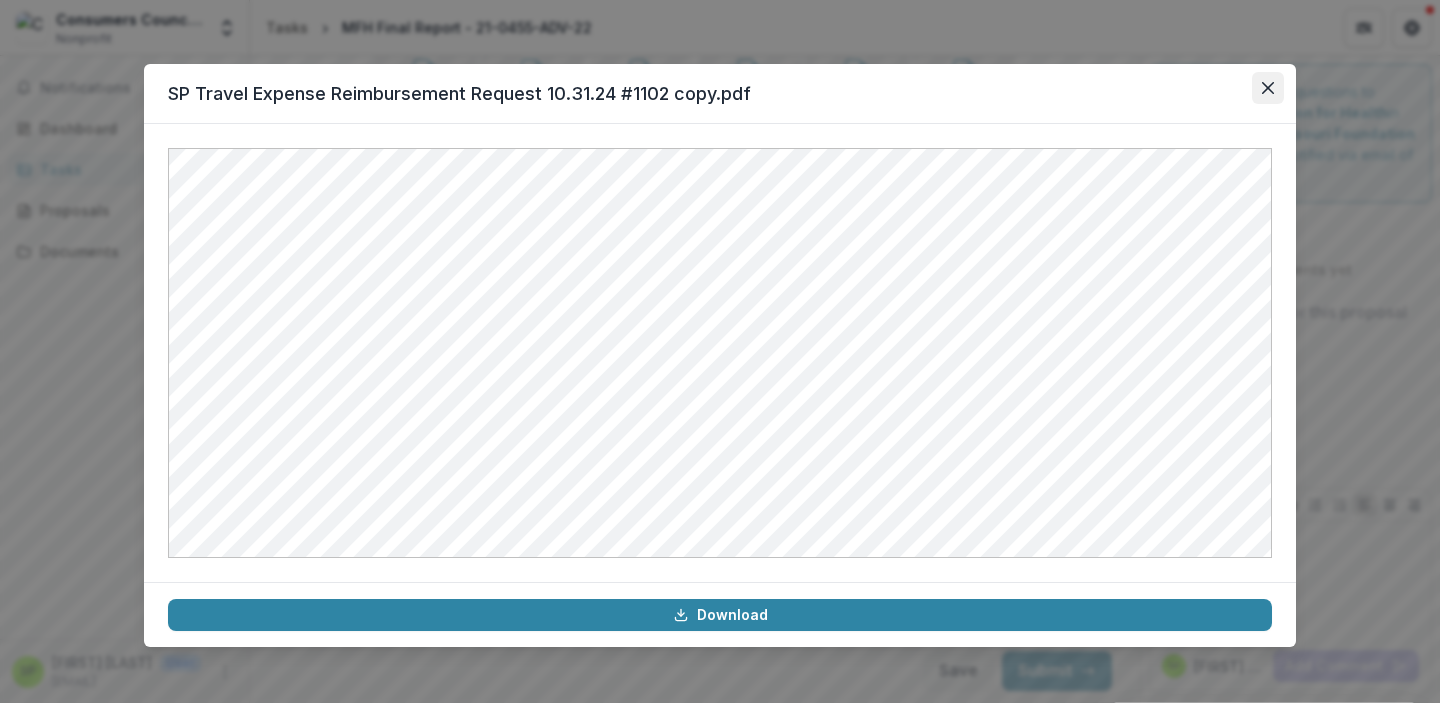 click 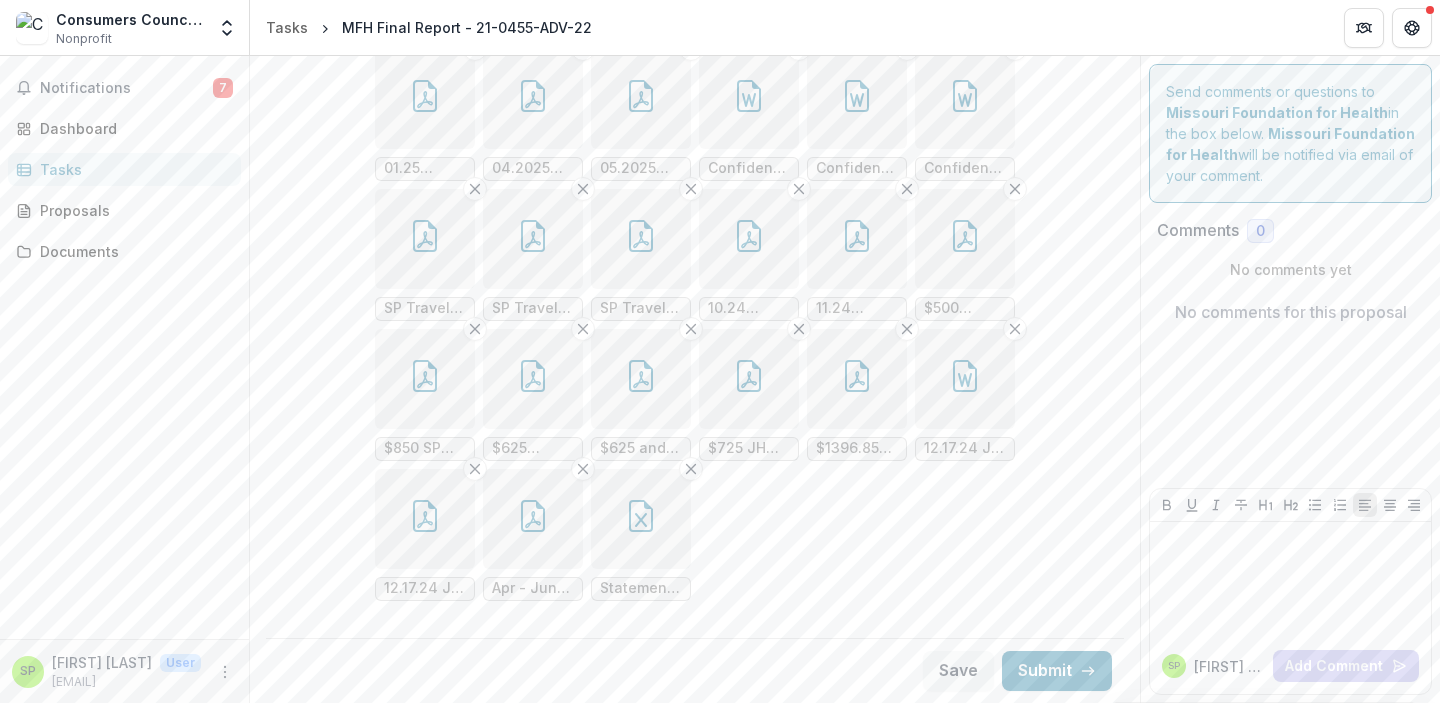 scroll, scrollTop: 1425, scrollLeft: 0, axis: vertical 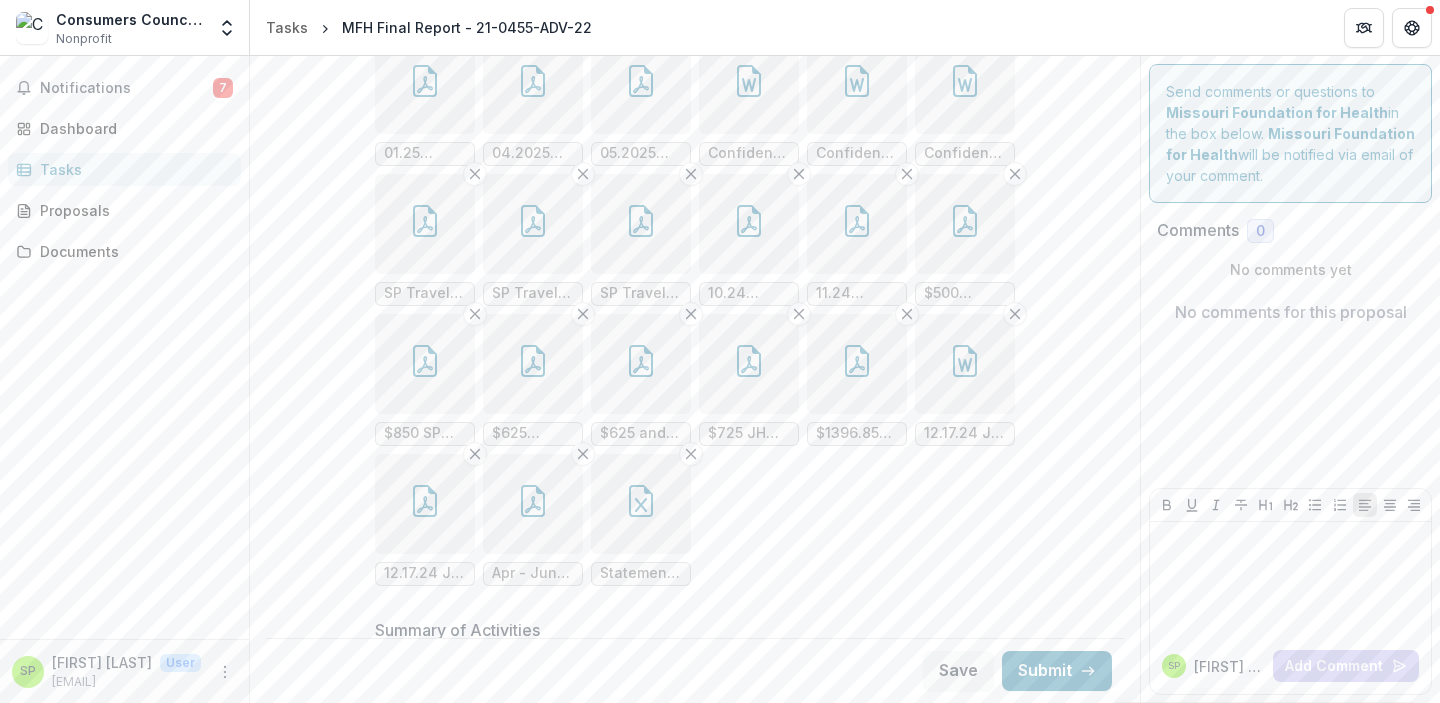 click 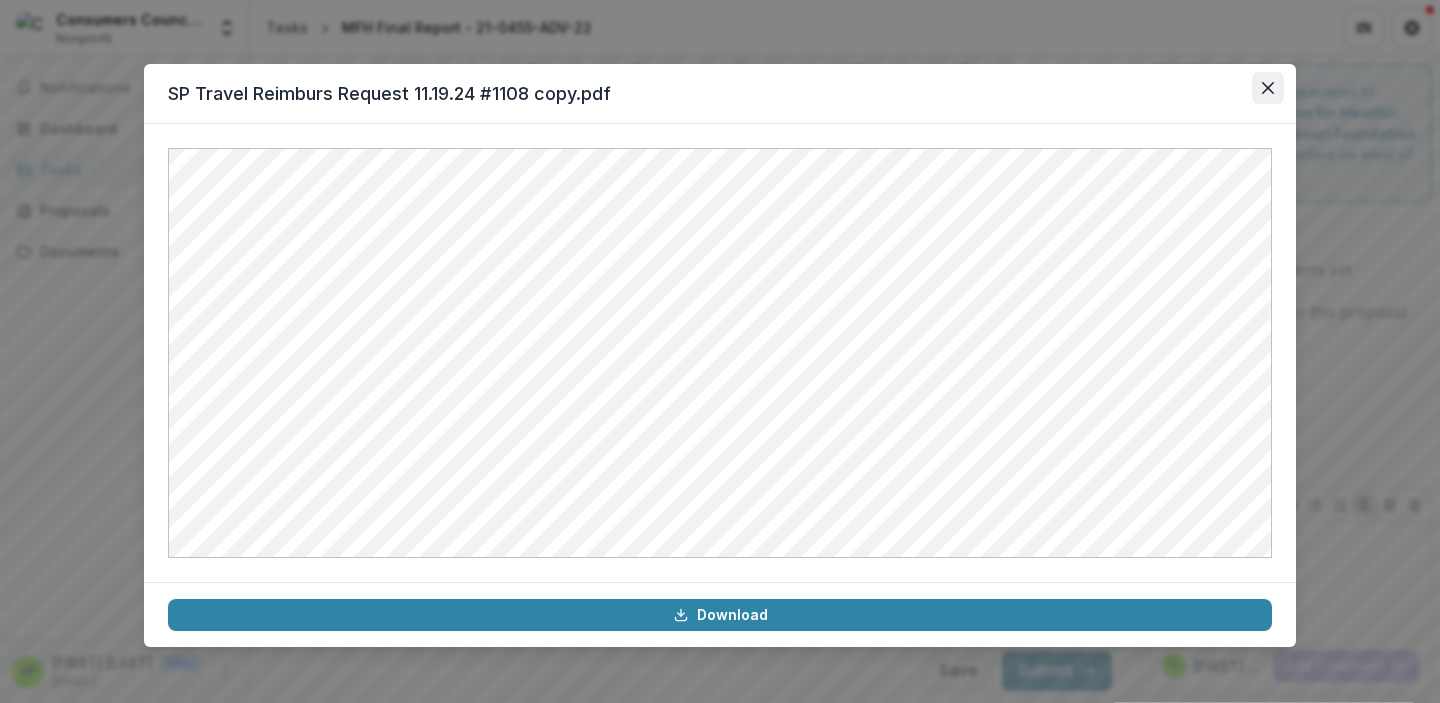 click 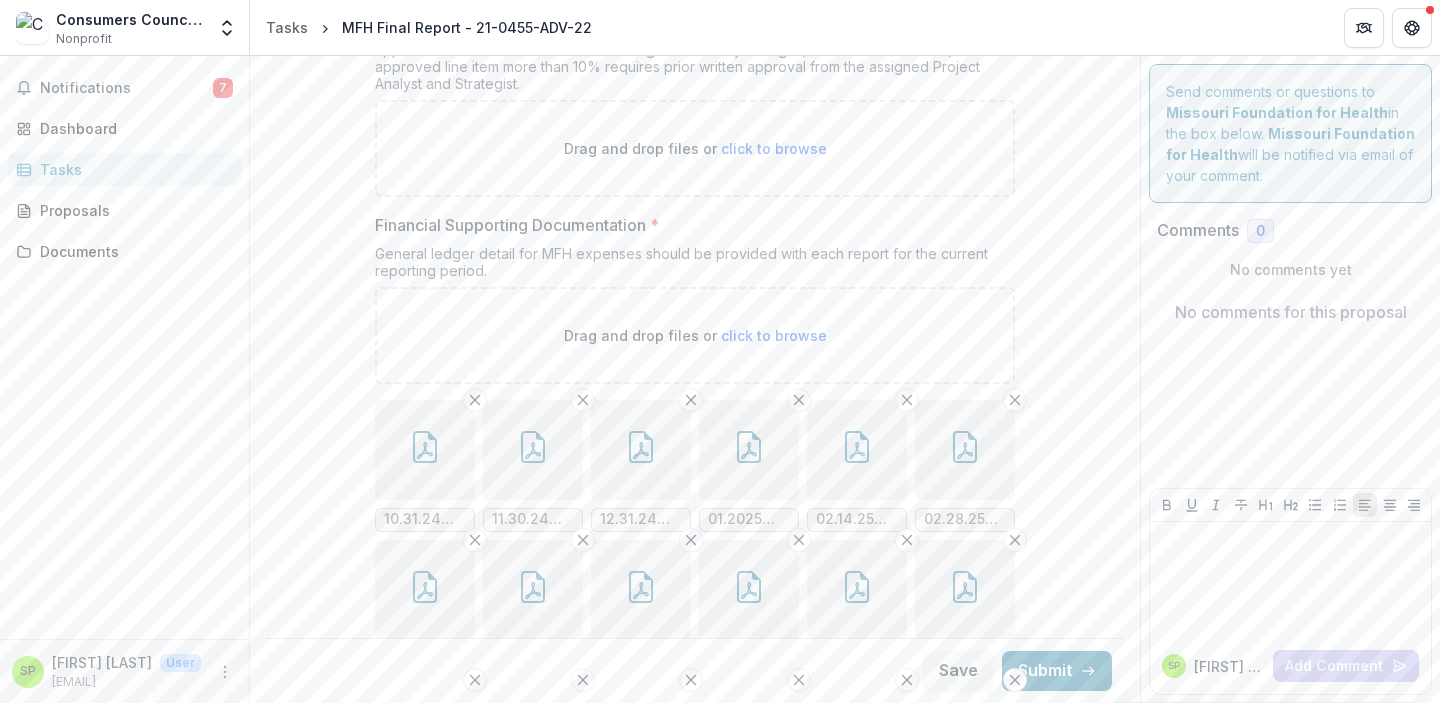 scroll, scrollTop: 478, scrollLeft: 0, axis: vertical 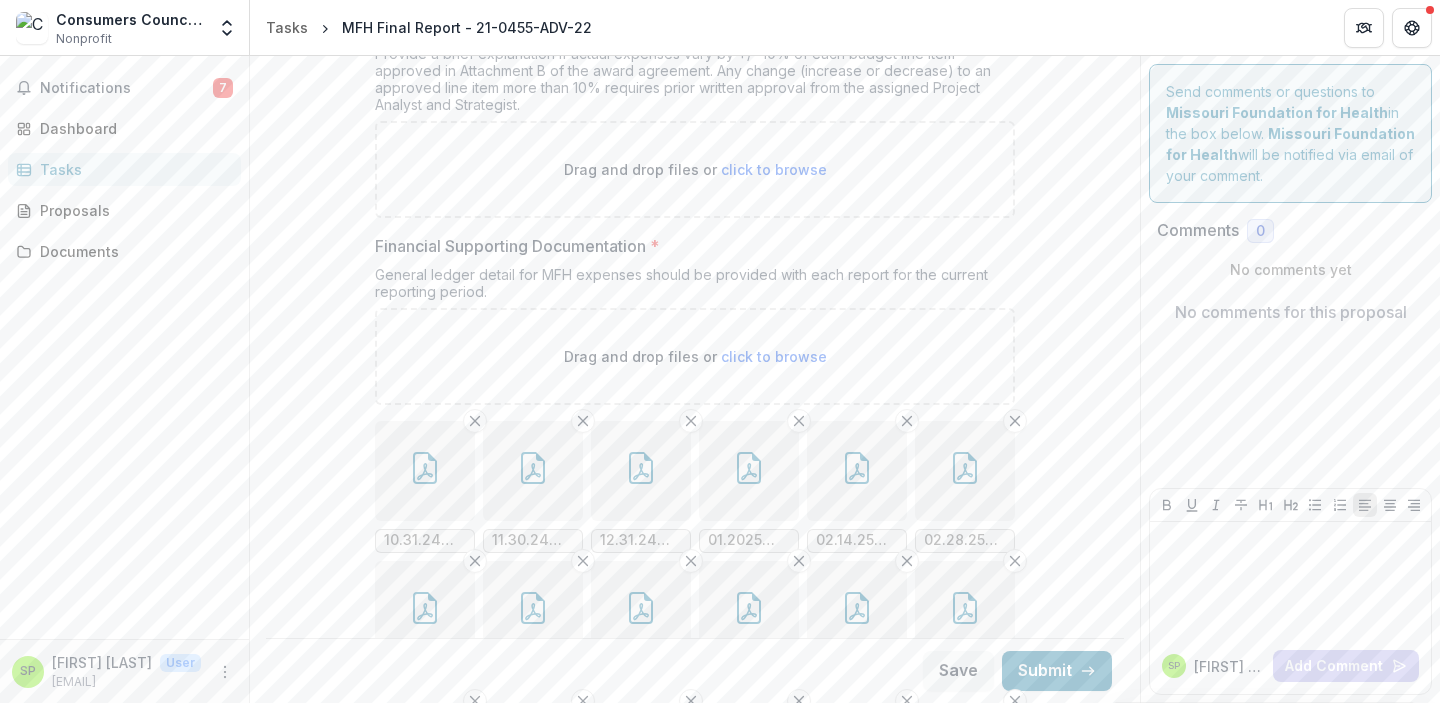 click on "click to browse" at bounding box center [774, 356] 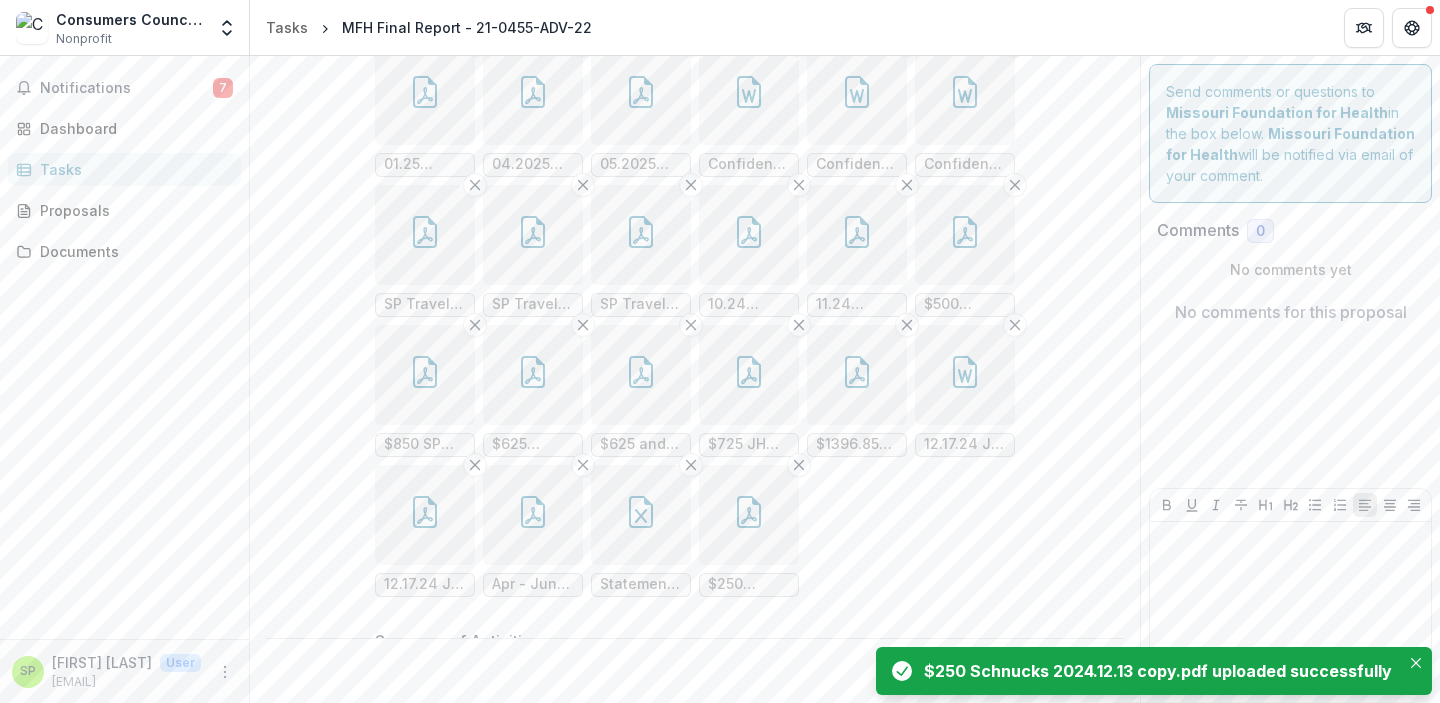 scroll, scrollTop: 1413, scrollLeft: 0, axis: vertical 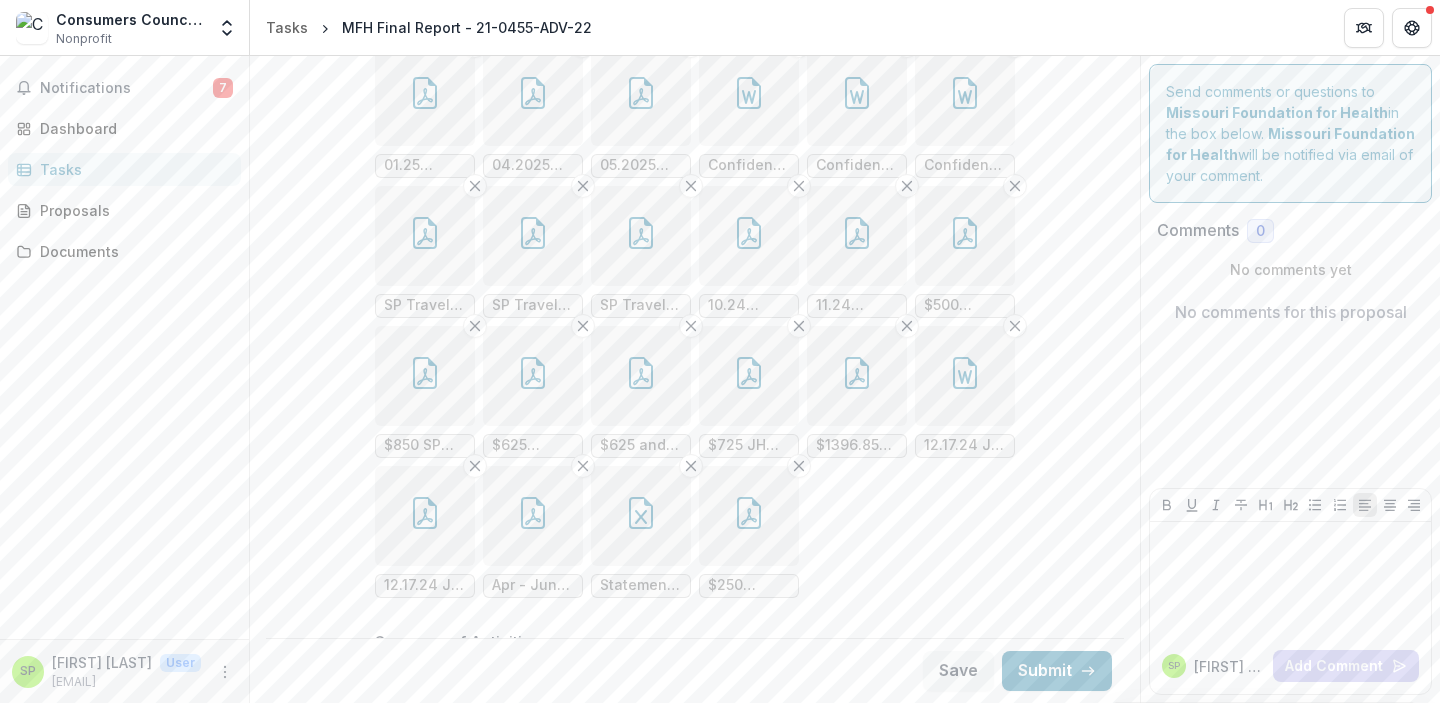 click 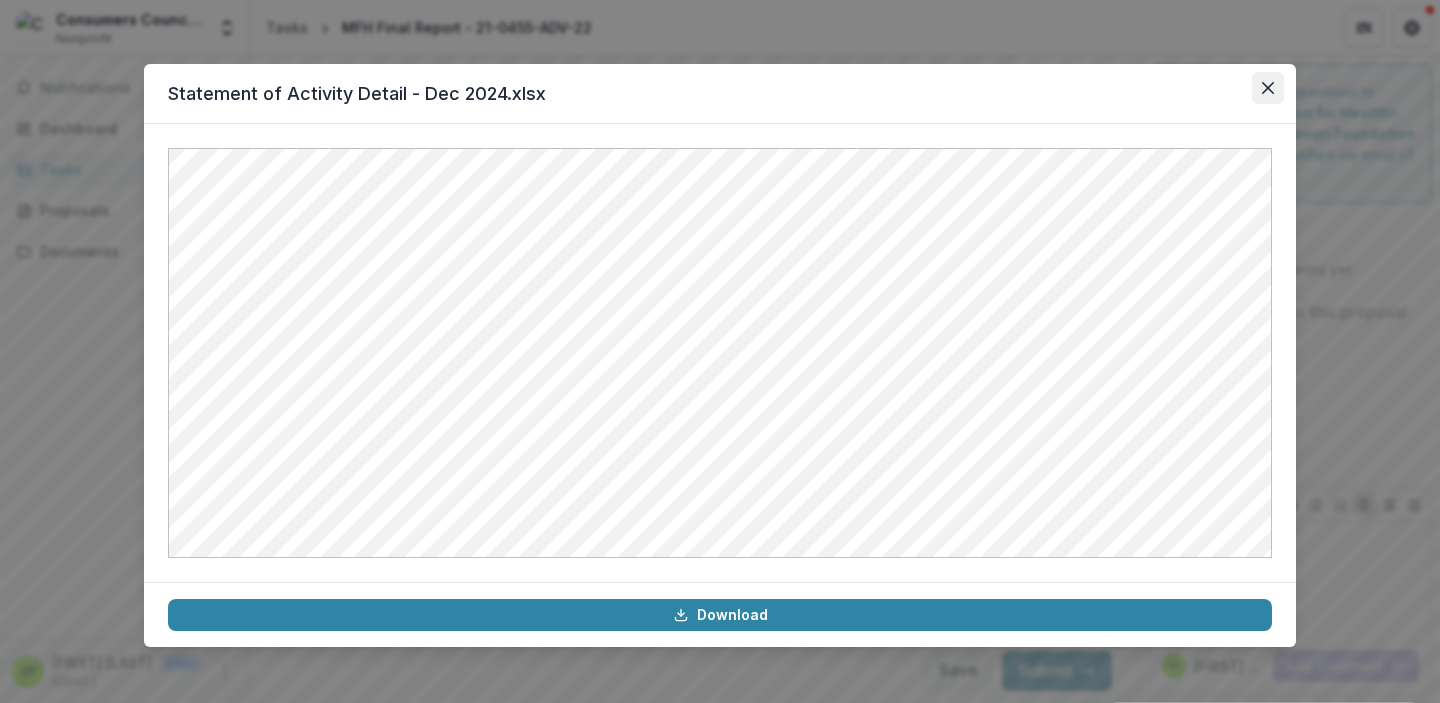 click 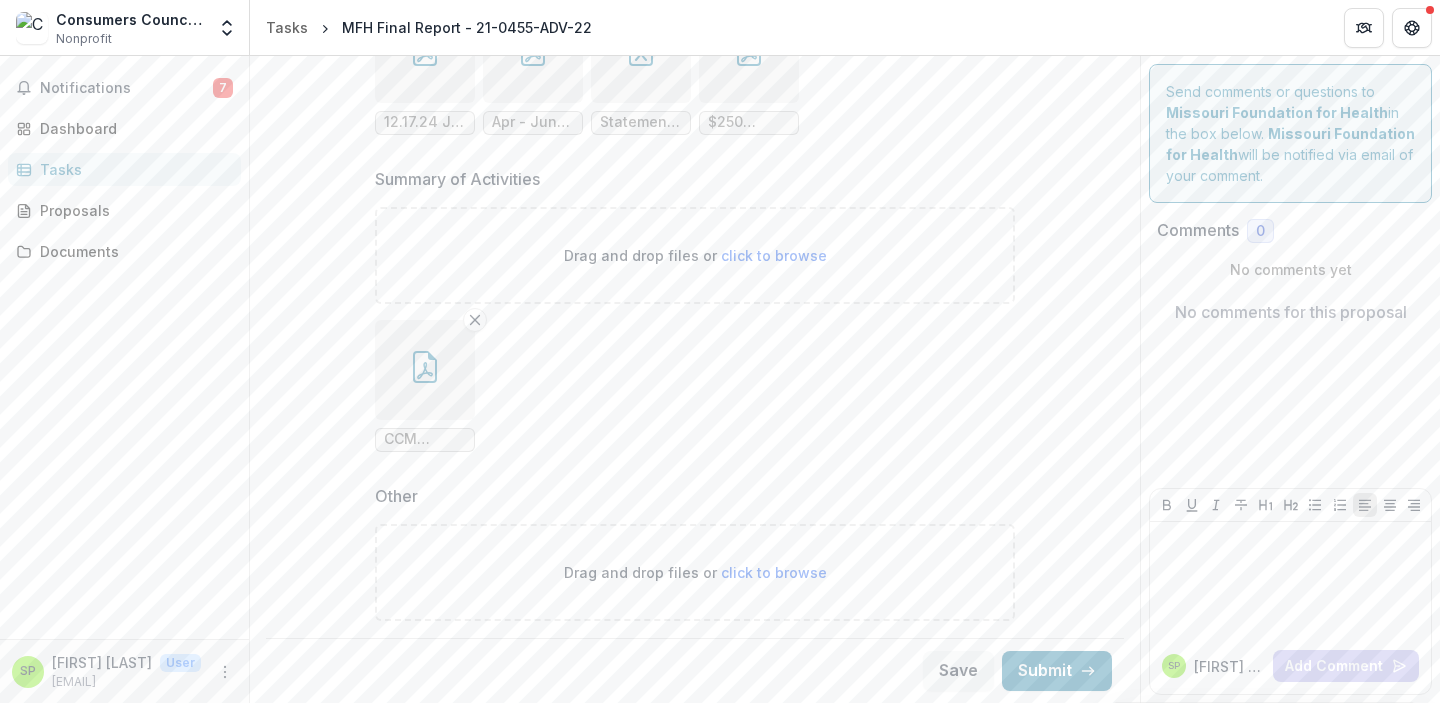 scroll, scrollTop: 1874, scrollLeft: 0, axis: vertical 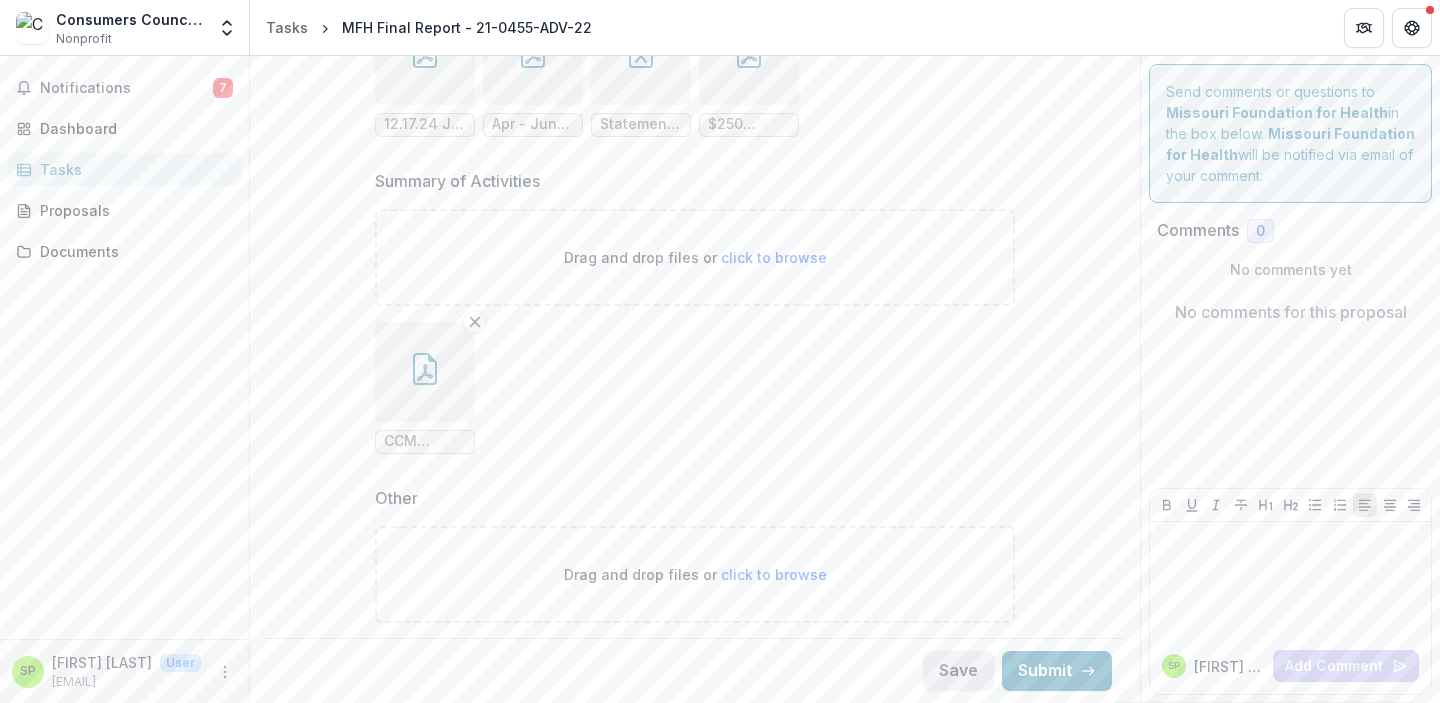 click on "Save" at bounding box center (958, 671) 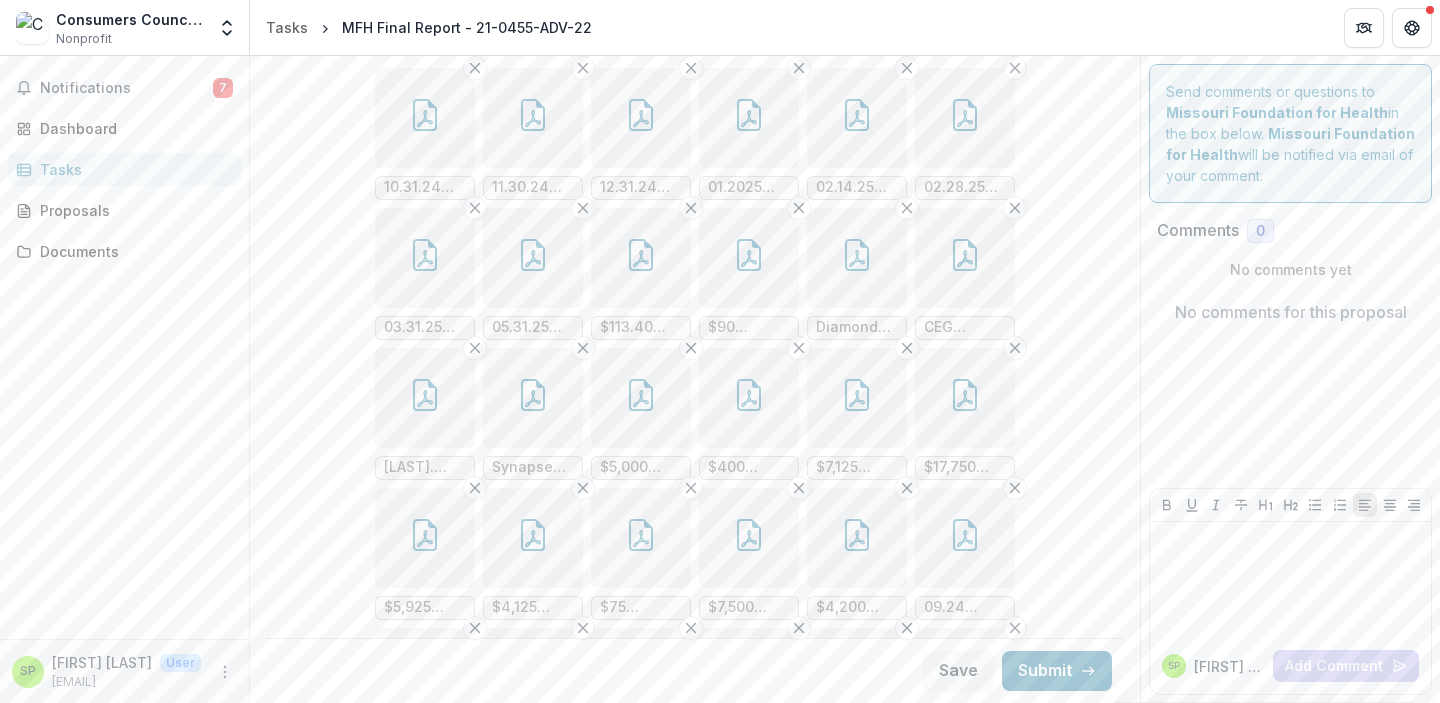 scroll, scrollTop: 877, scrollLeft: 0, axis: vertical 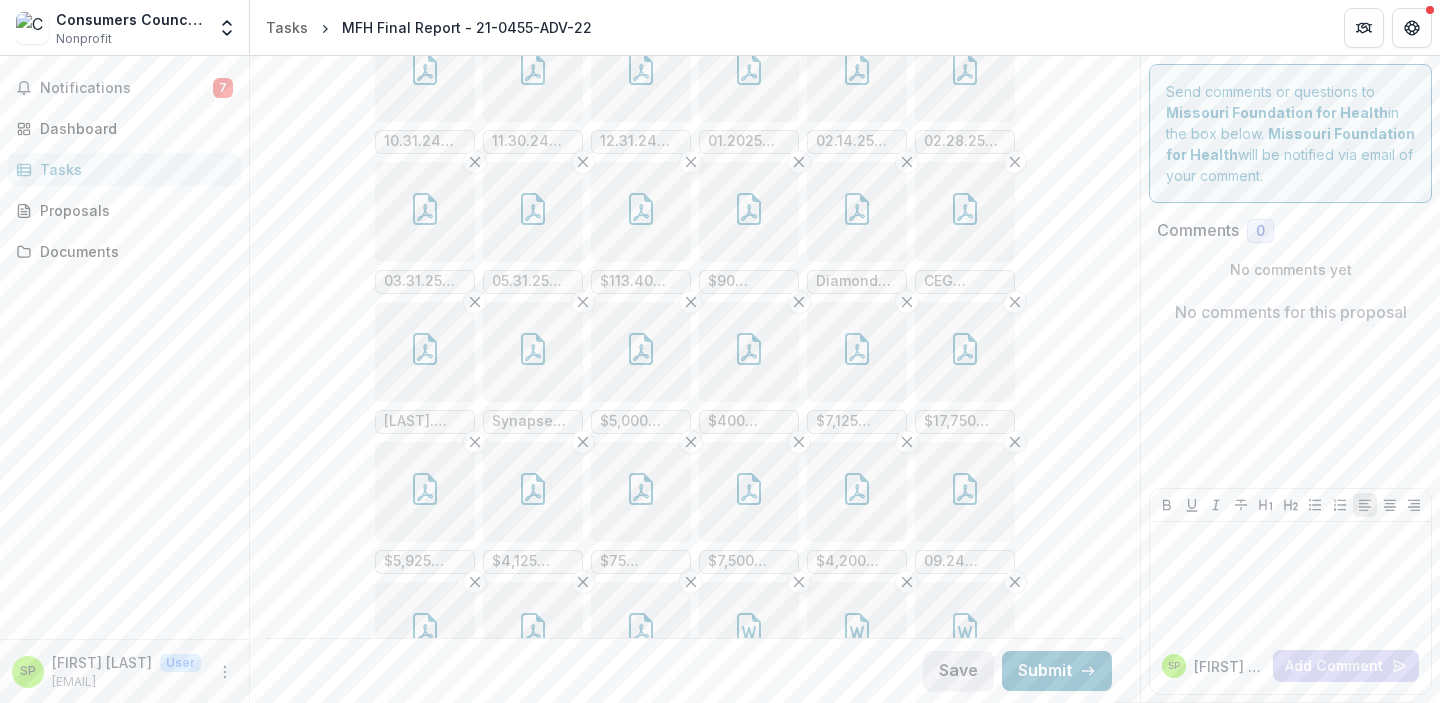 click on "Save" at bounding box center [958, 671] 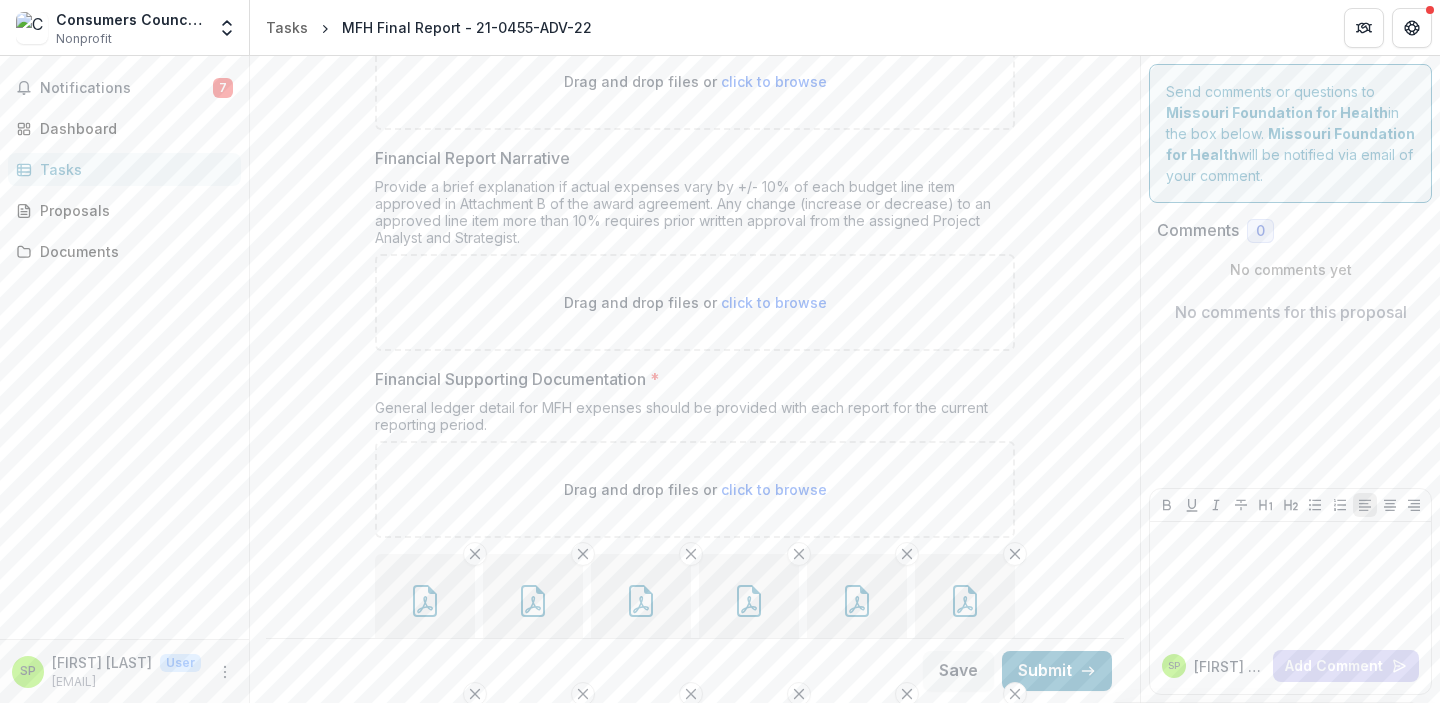 scroll, scrollTop: 0, scrollLeft: 0, axis: both 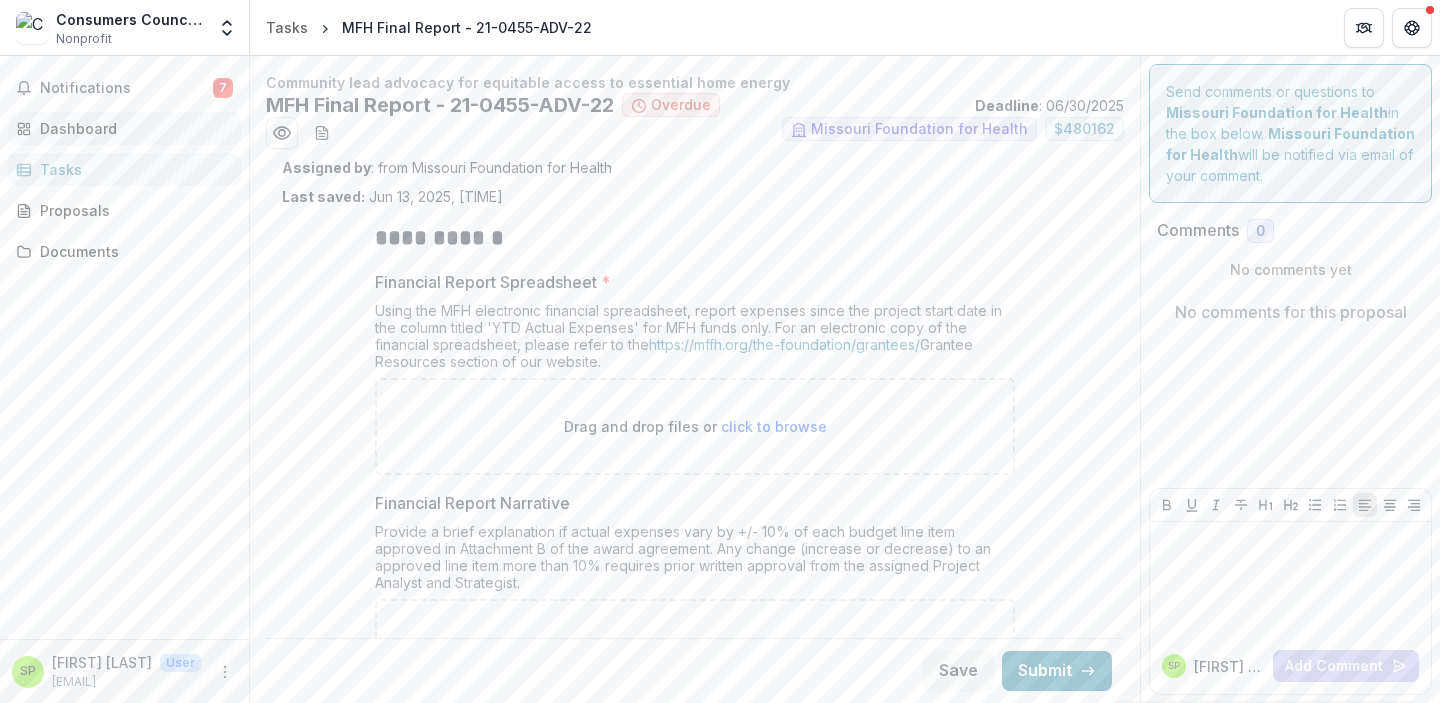 click on "Dashboard" at bounding box center (132, 128) 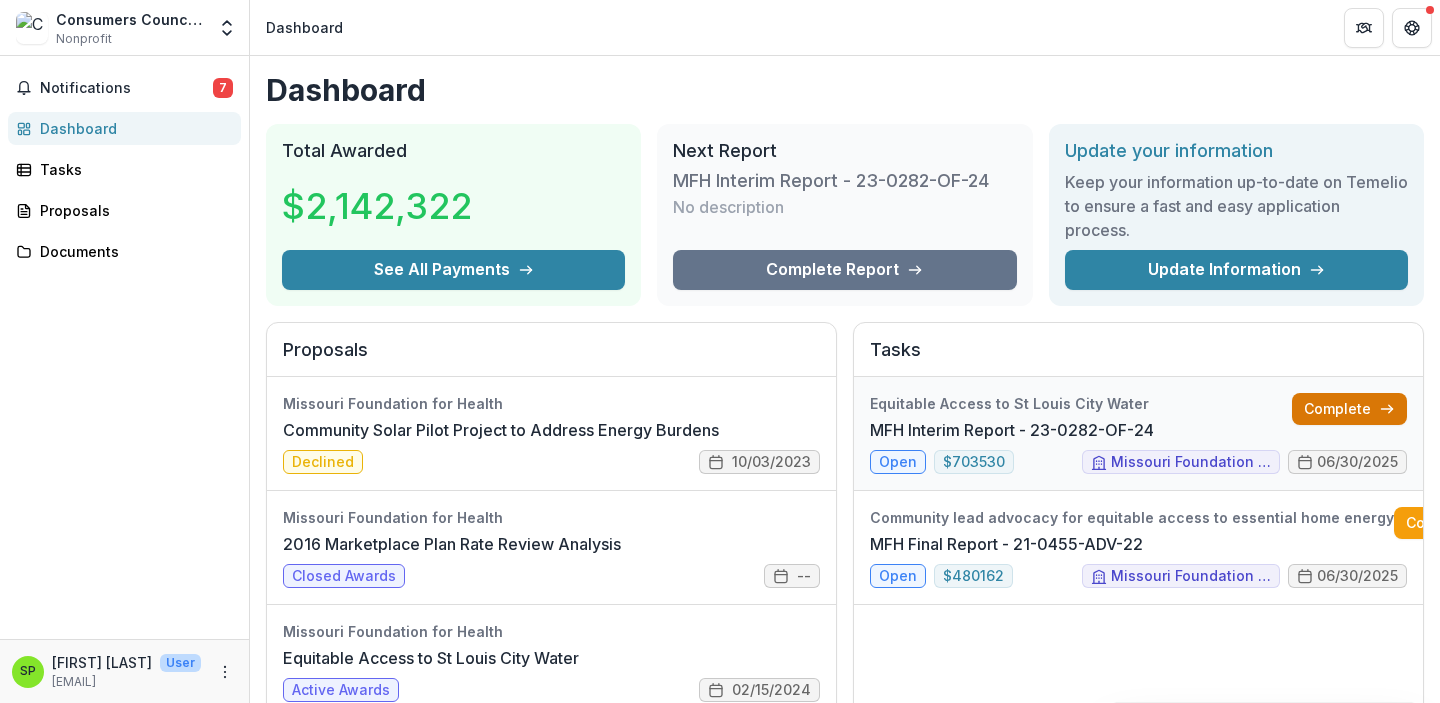 click on "Complete" at bounding box center (1349, 409) 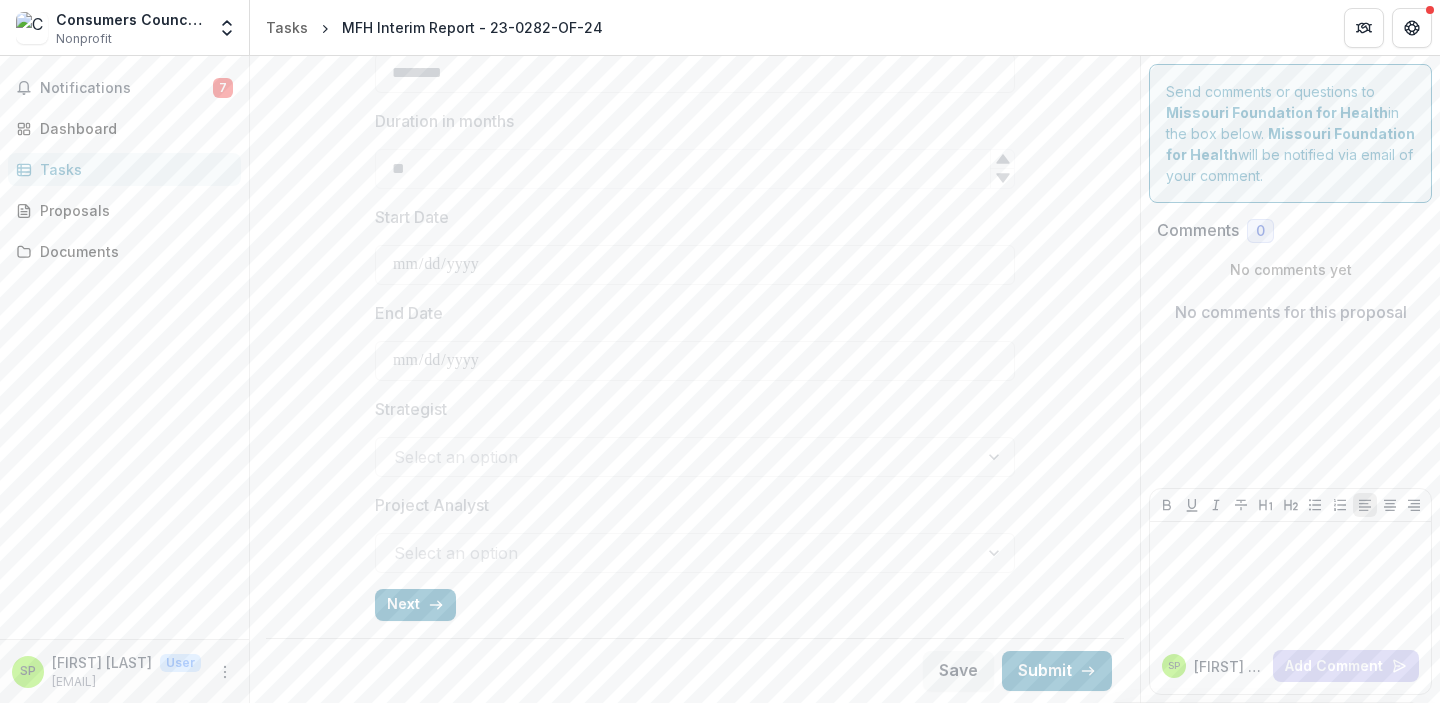 scroll, scrollTop: 744, scrollLeft: 0, axis: vertical 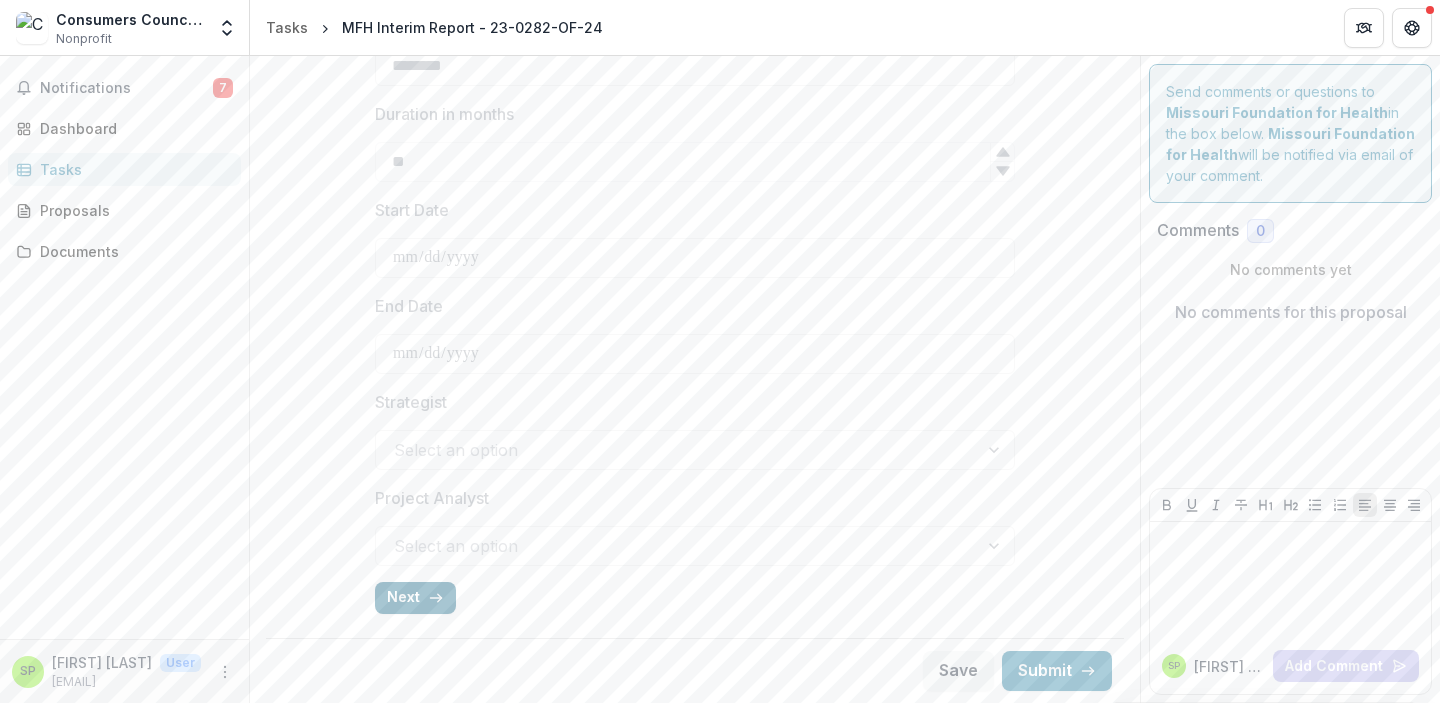 click on "Next" at bounding box center [415, 598] 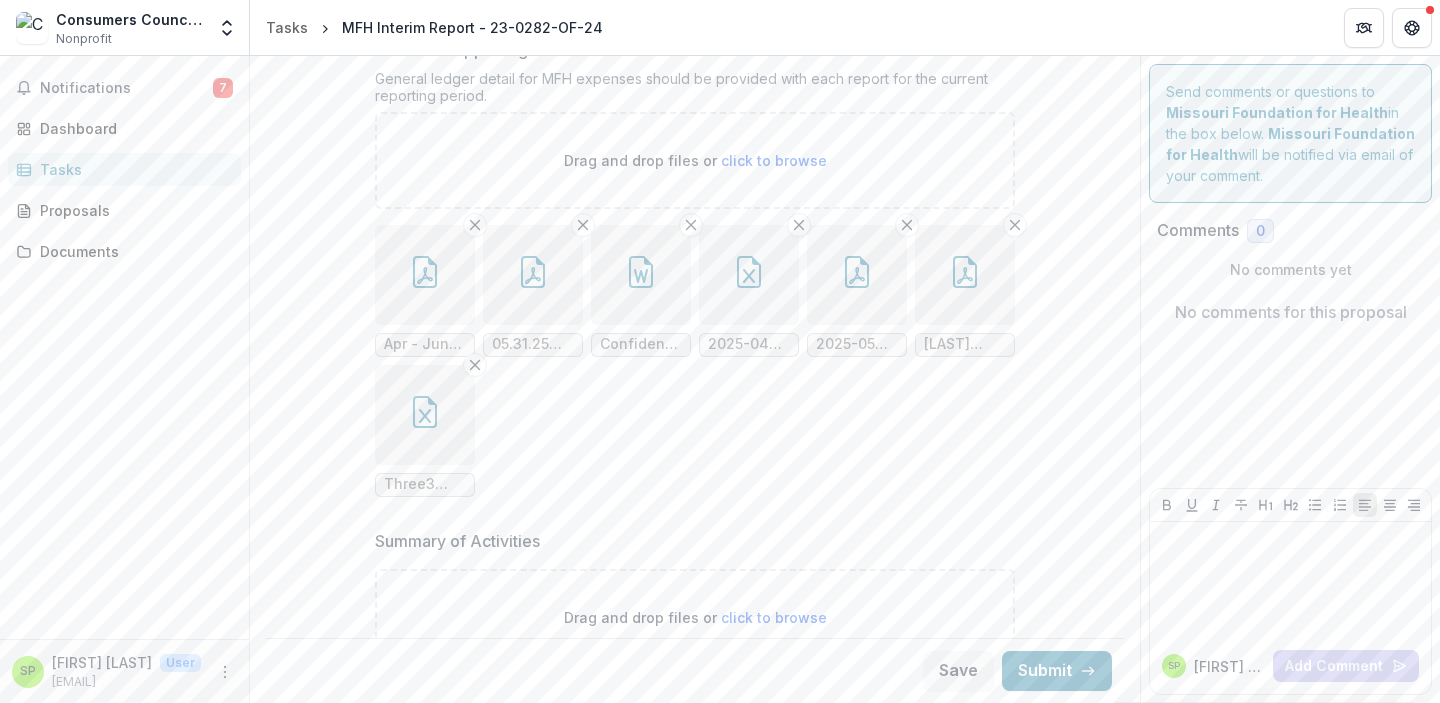 scroll, scrollTop: 869, scrollLeft: 0, axis: vertical 